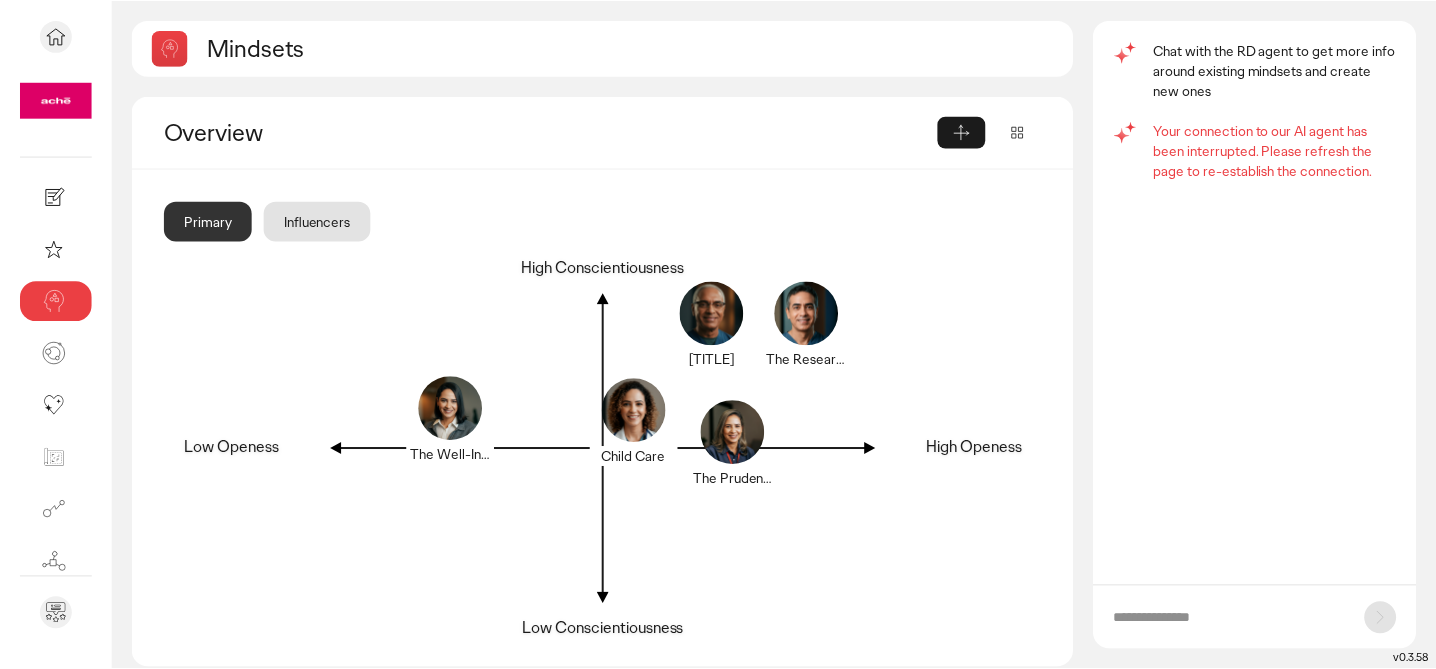 scroll, scrollTop: 0, scrollLeft: 0, axis: both 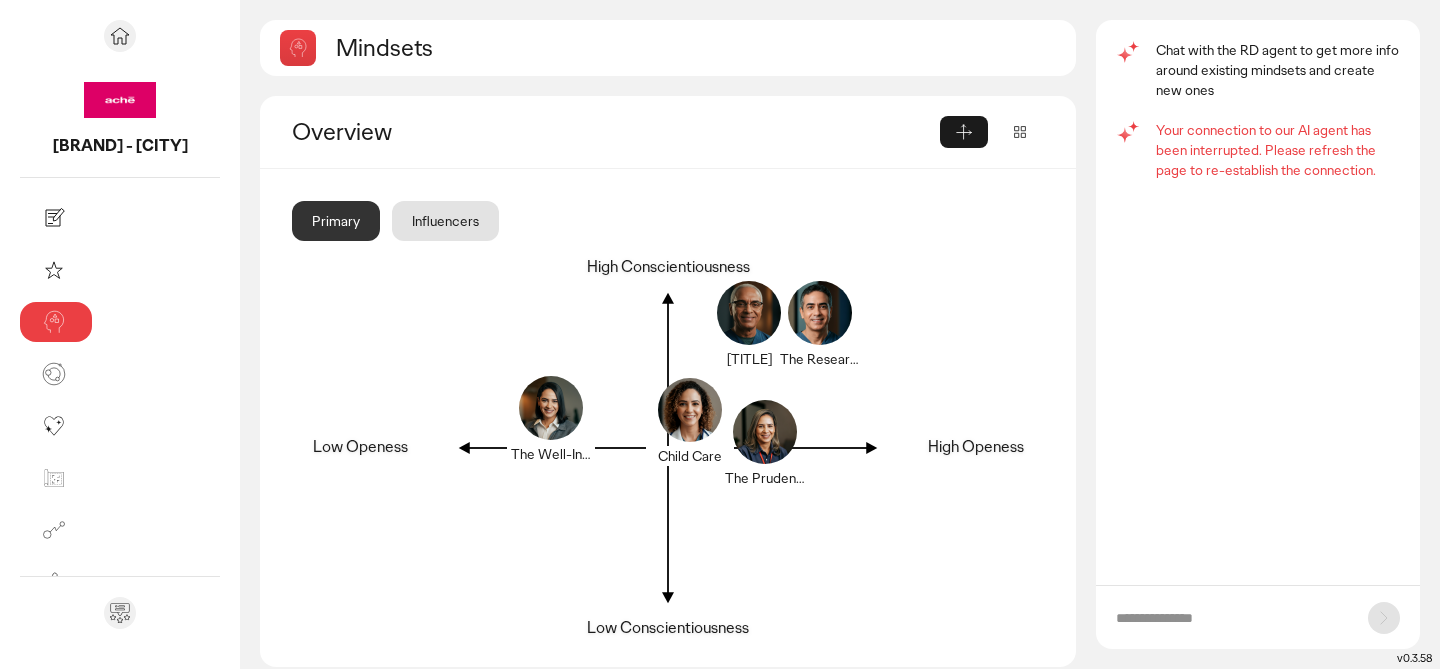 click at bounding box center [1232, 618] 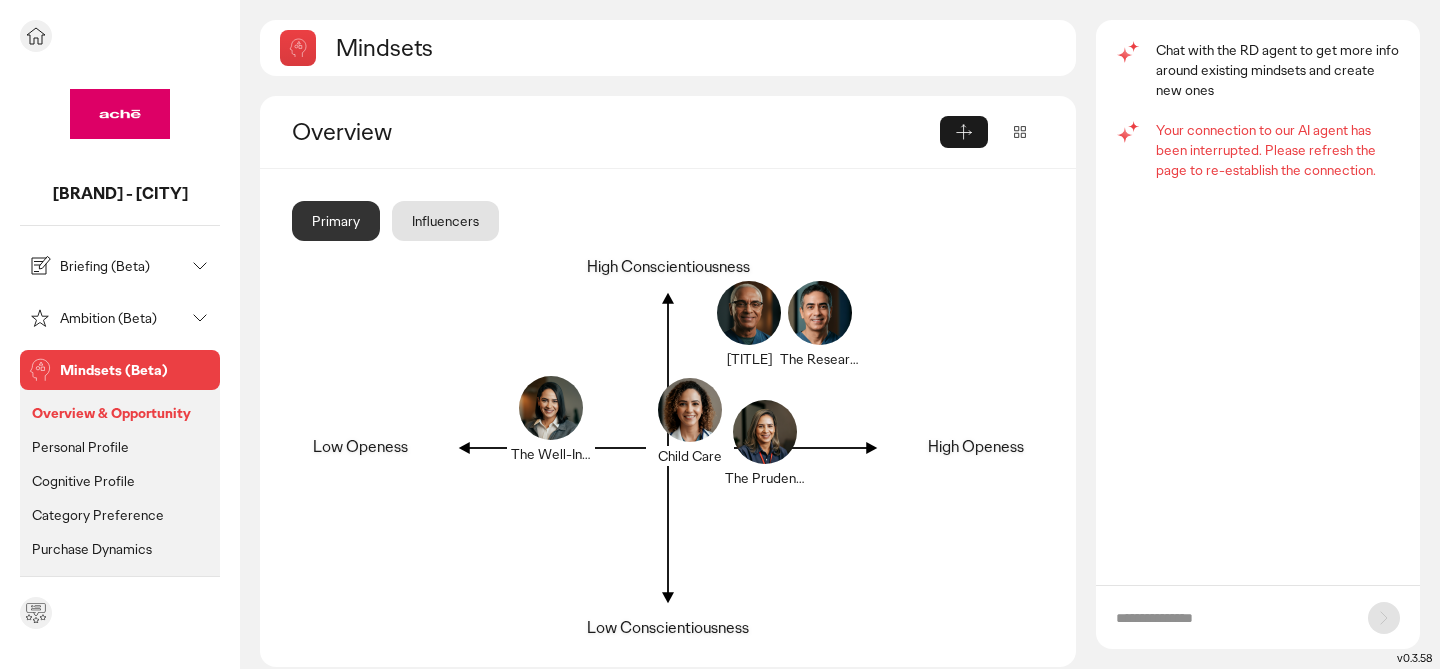 click 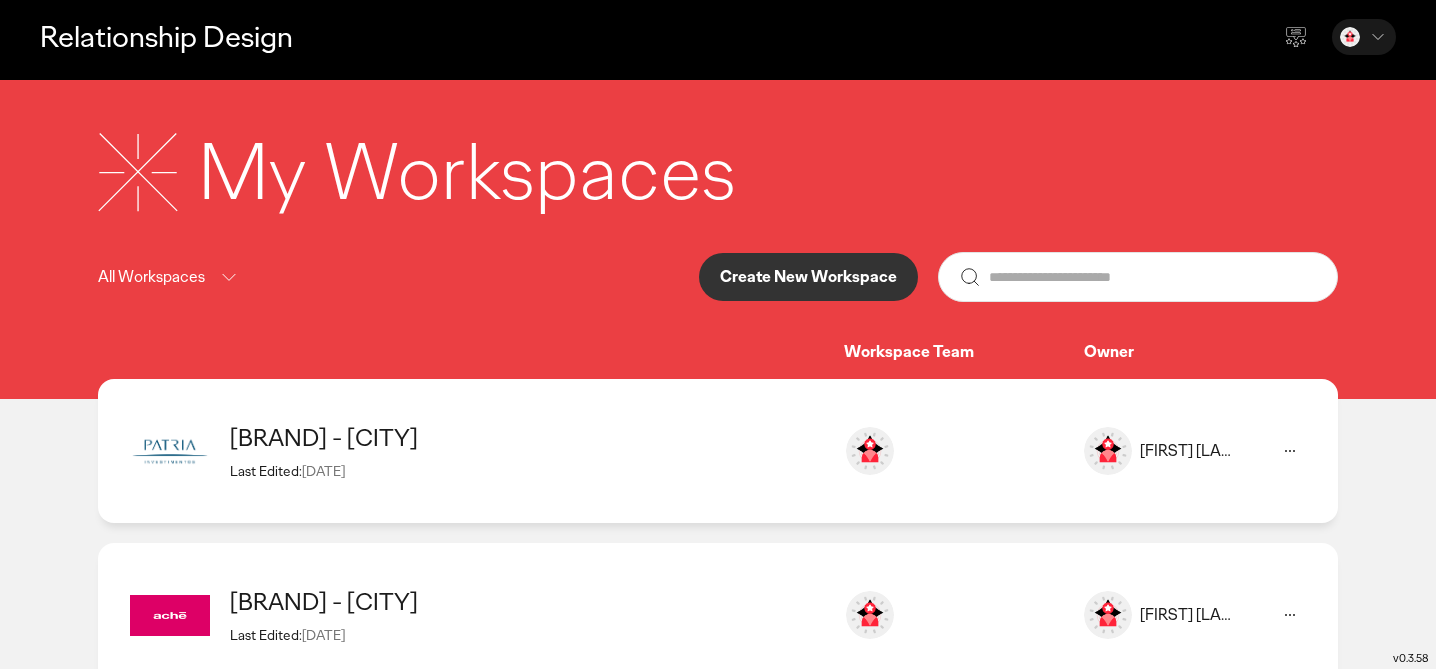 scroll, scrollTop: 8, scrollLeft: 0, axis: vertical 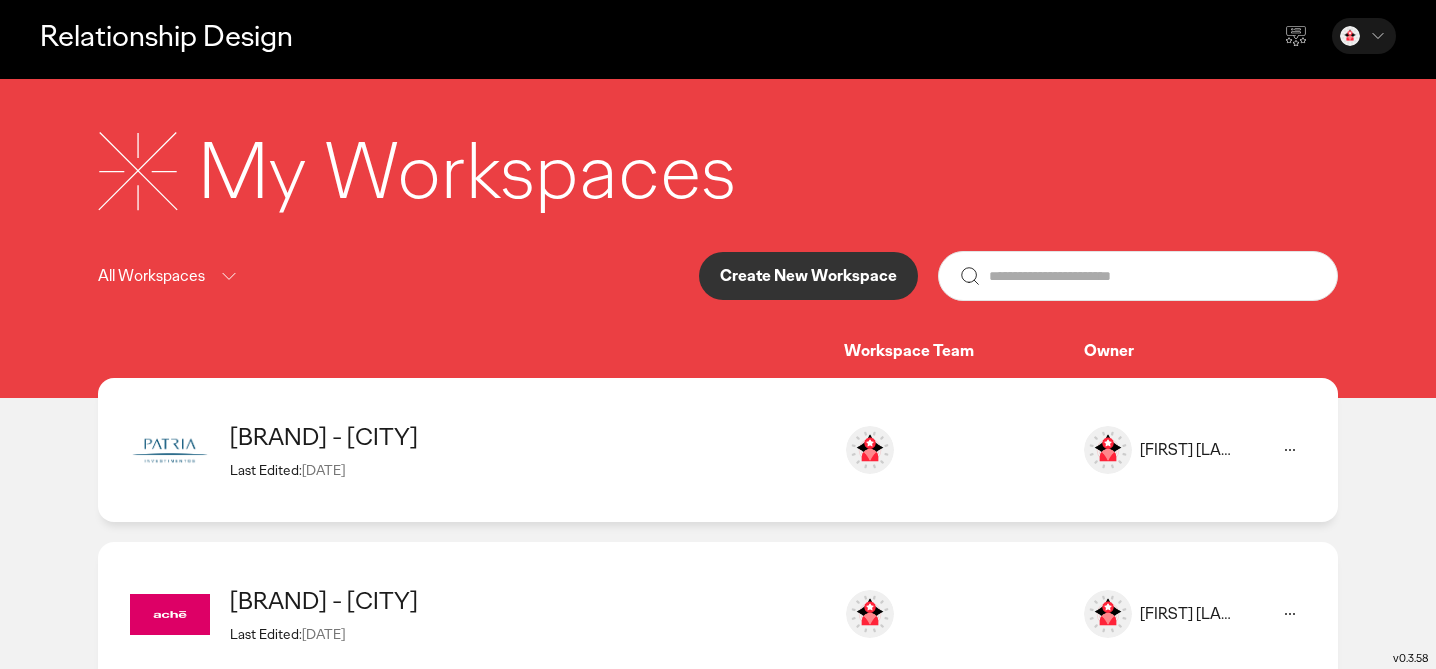 click on "[BRAND] - [CITY]" at bounding box center [527, 436] 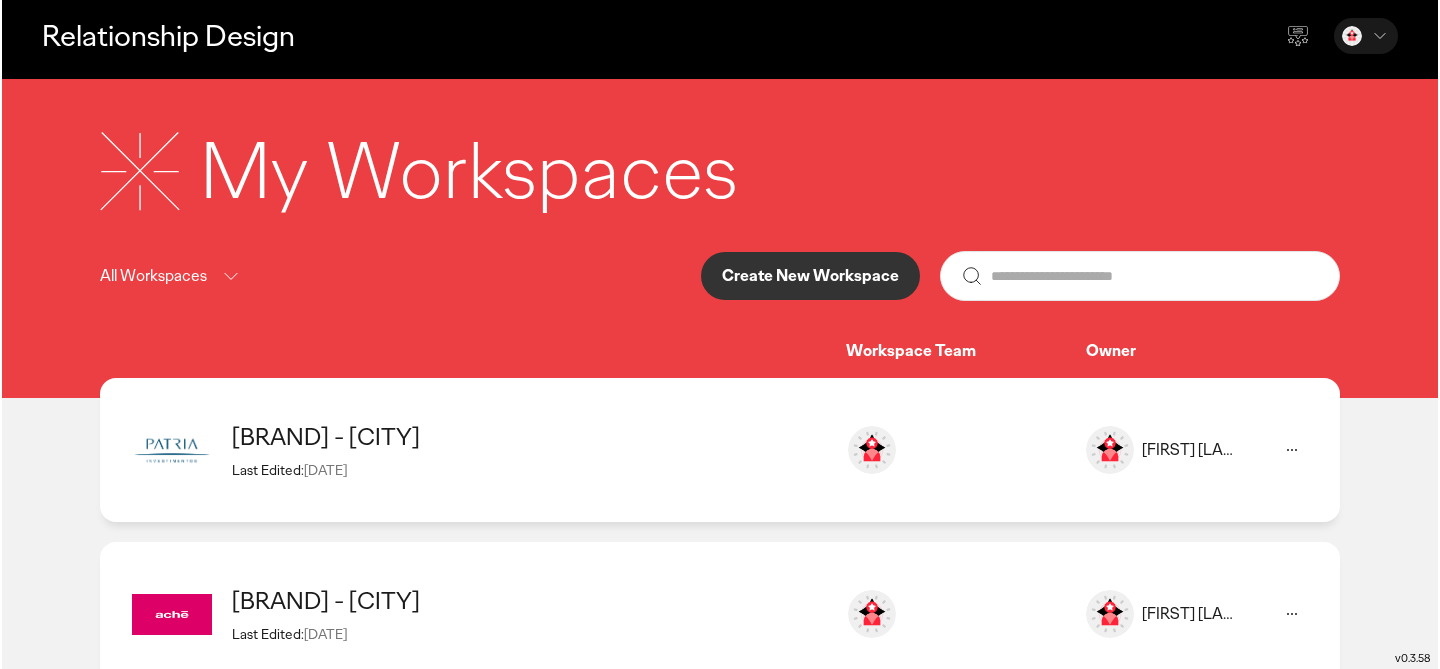 scroll, scrollTop: 0, scrollLeft: 0, axis: both 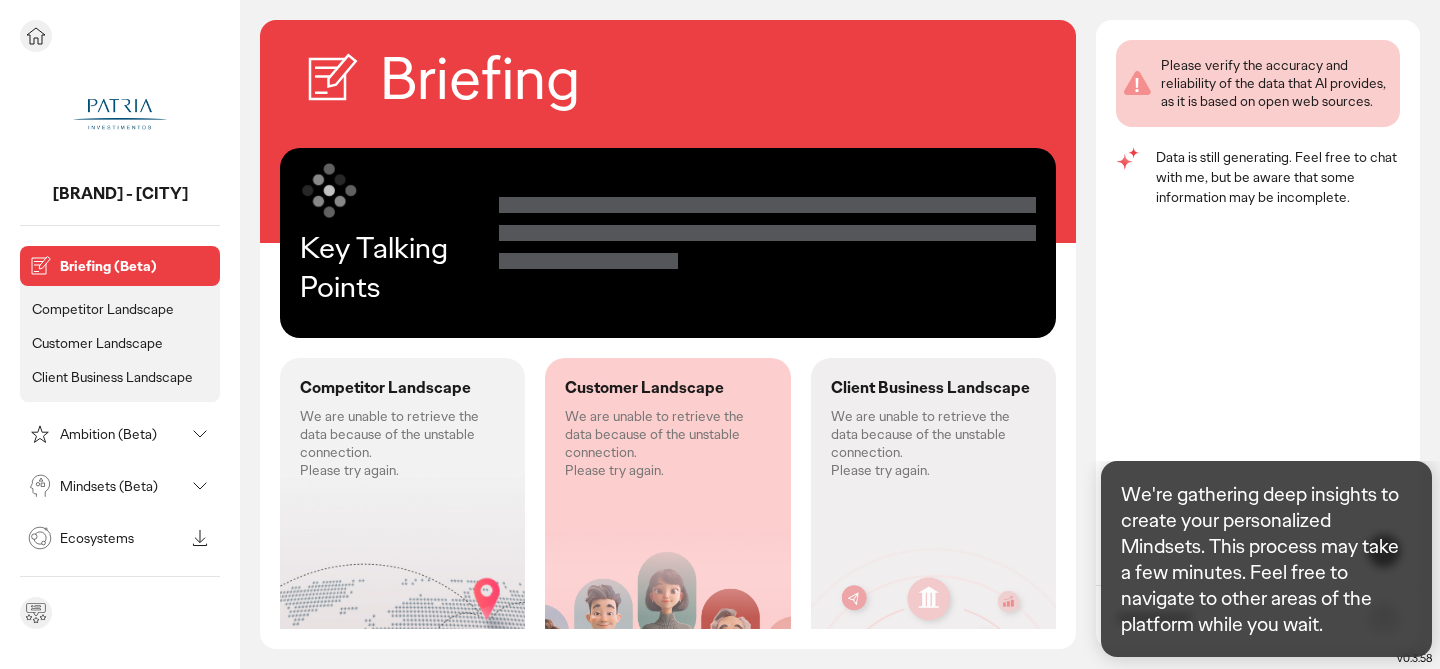 click on "Mindsets (Beta)" at bounding box center (122, 486) 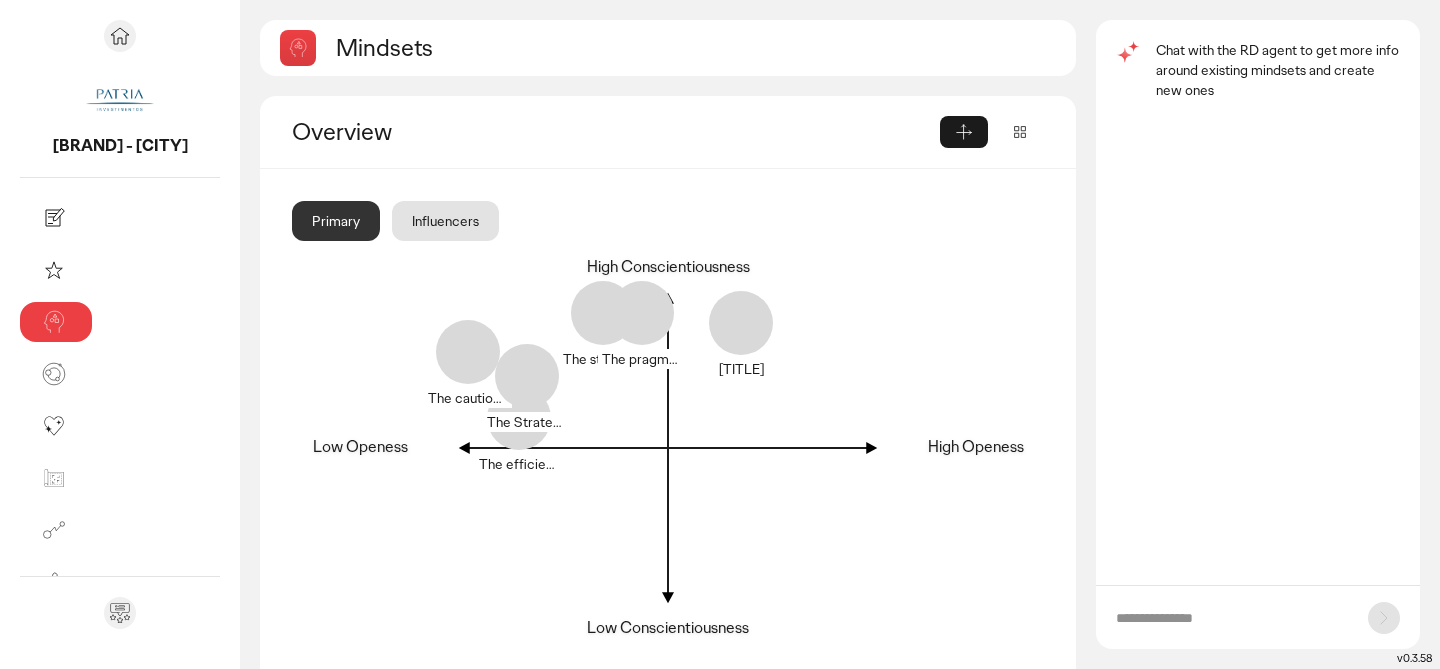 click at bounding box center (1232, 618) 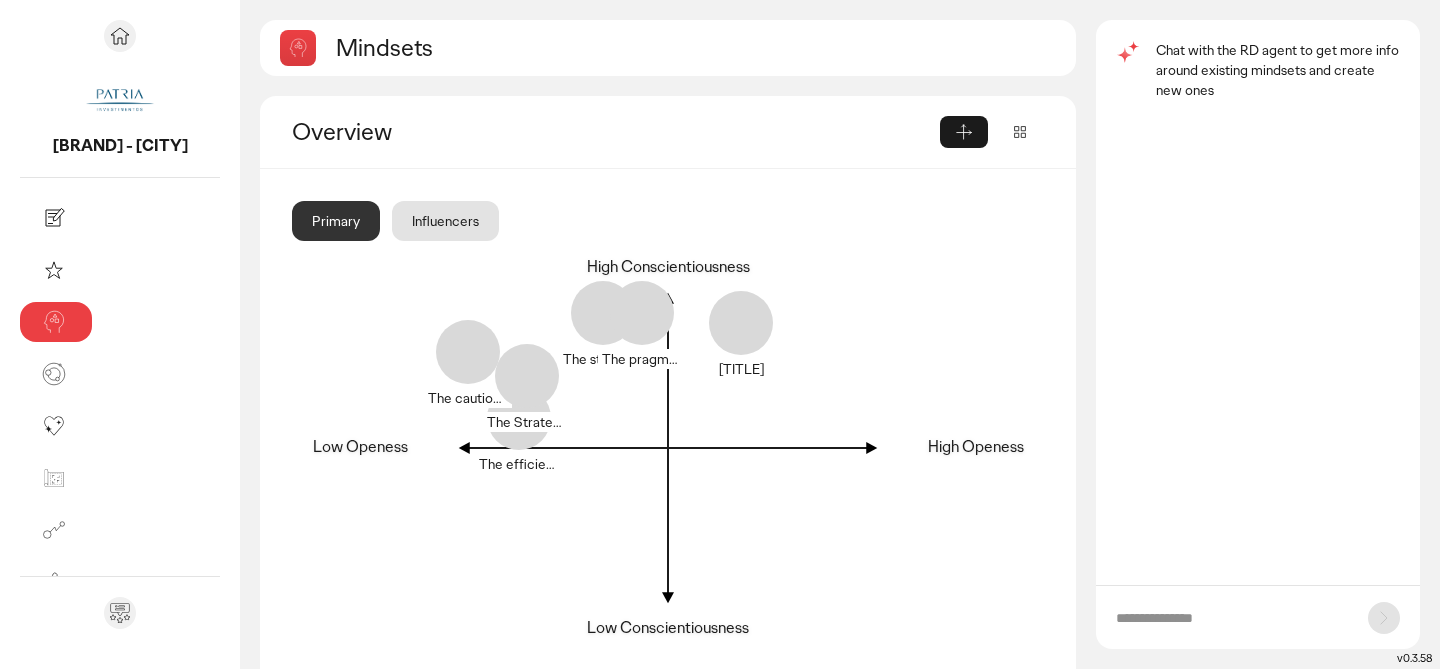 paste on "**********" 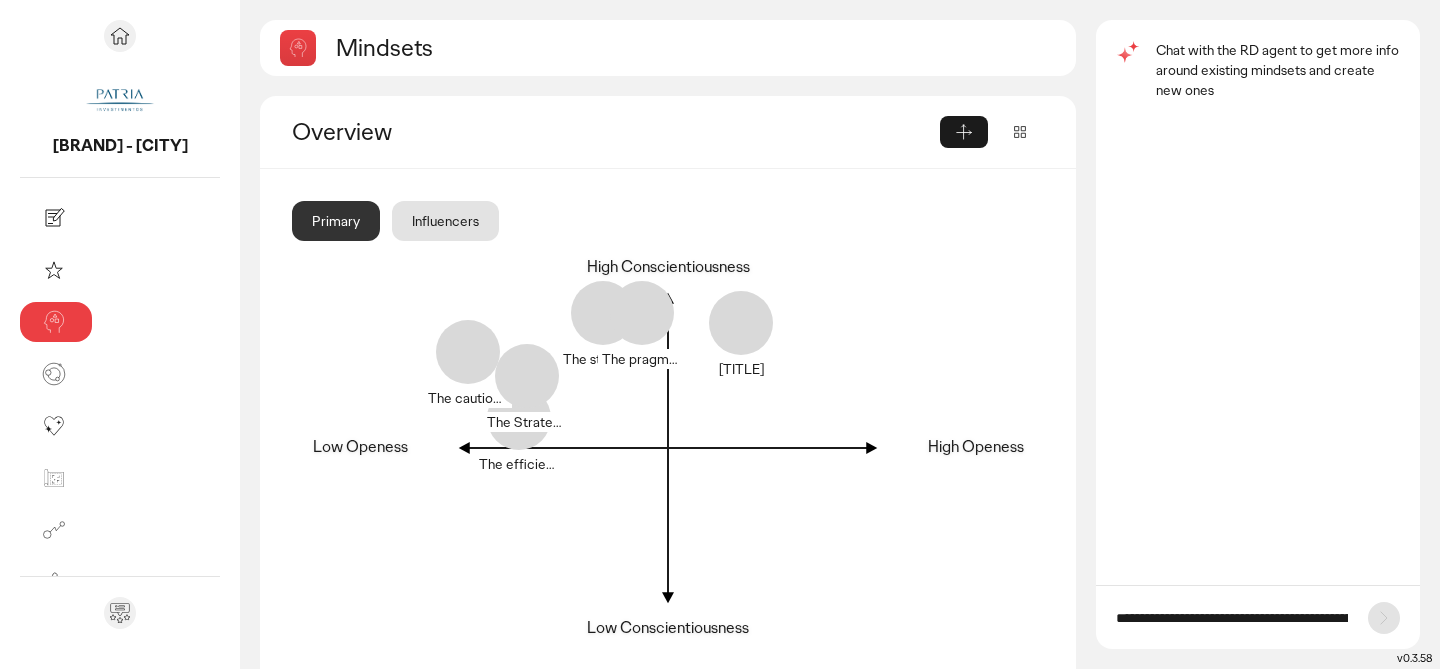 scroll, scrollTop: 0, scrollLeft: 438, axis: horizontal 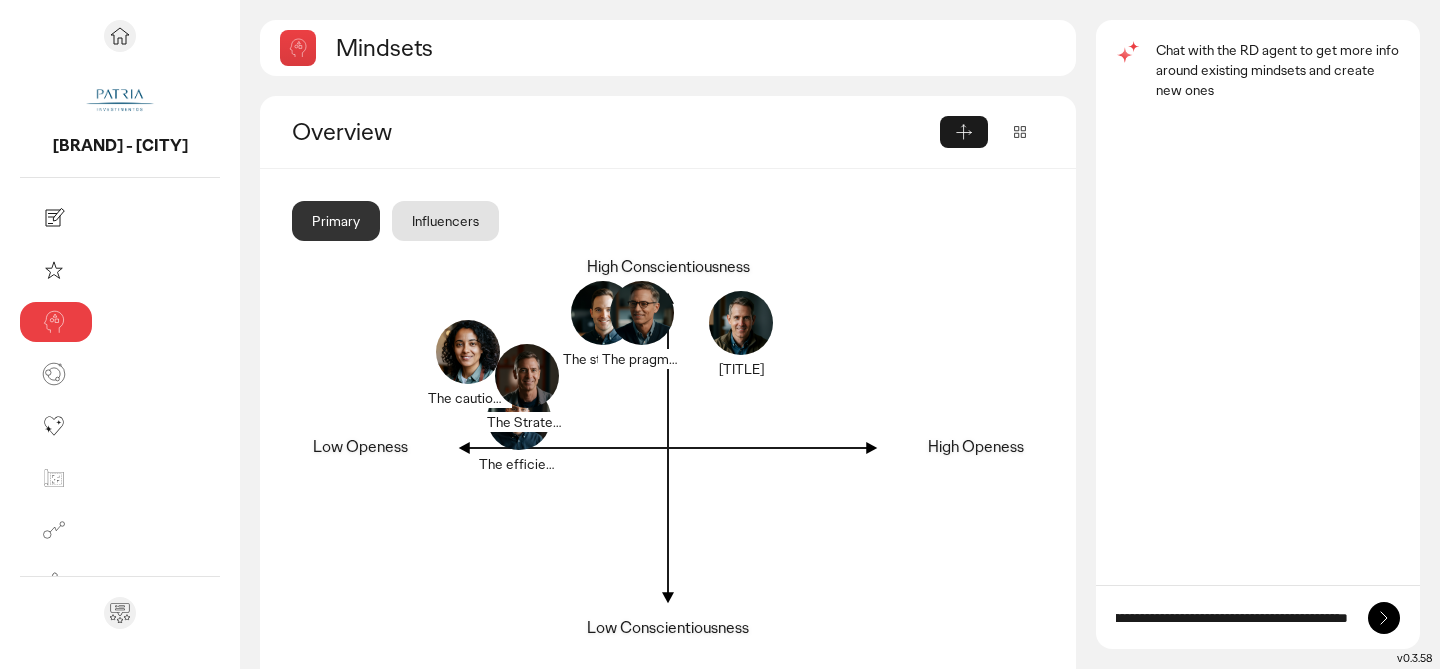 click on "**********" at bounding box center (1232, 618) 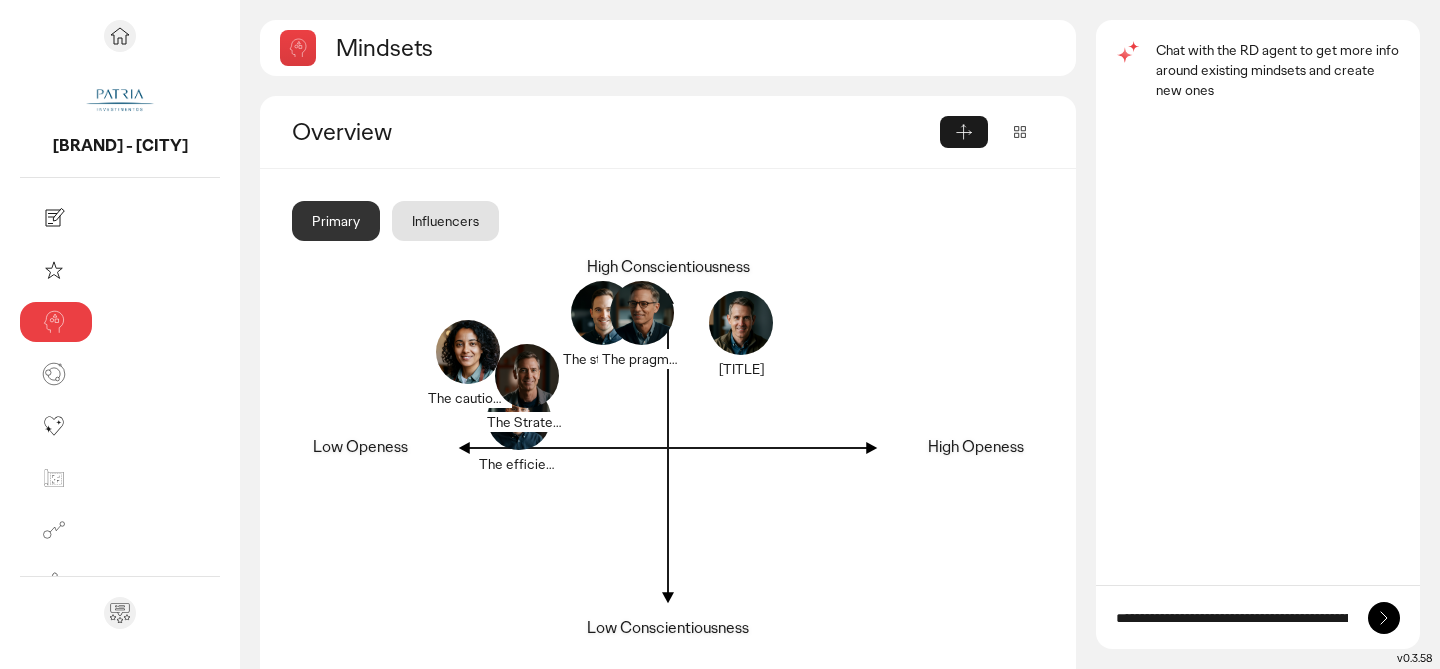 click 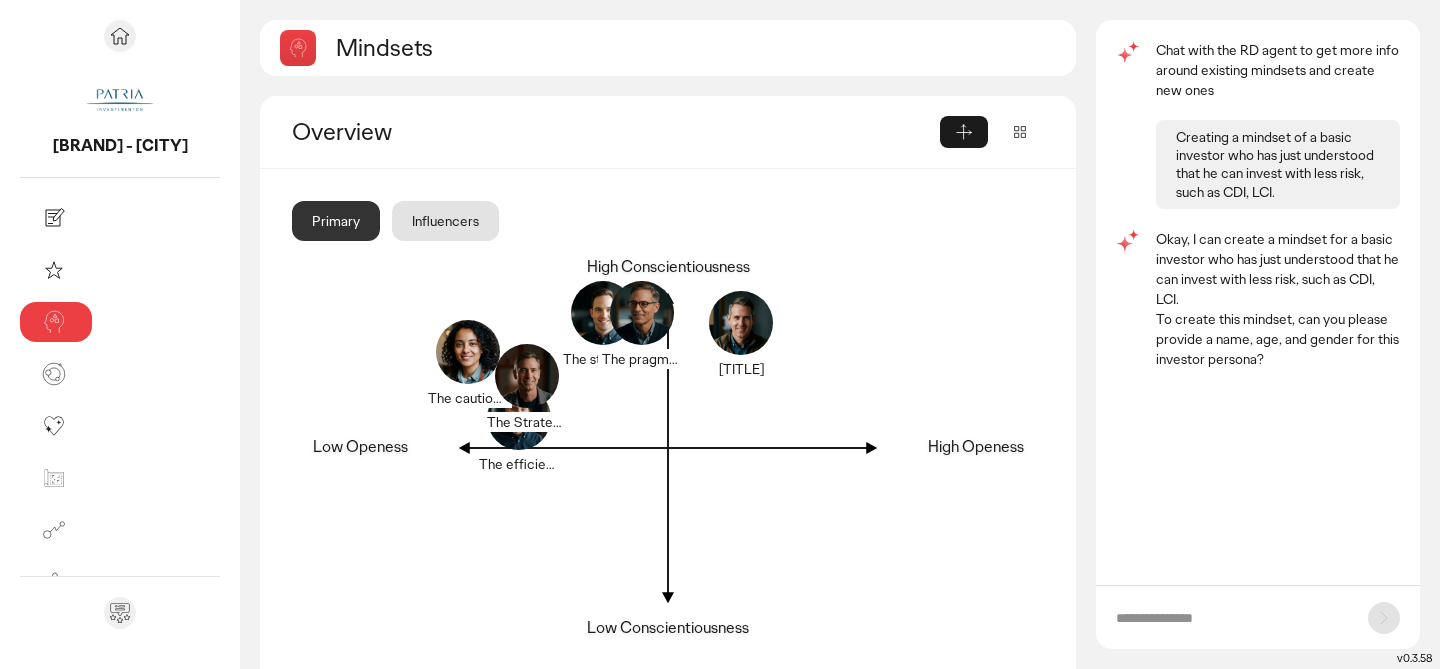 click at bounding box center (1232, 618) 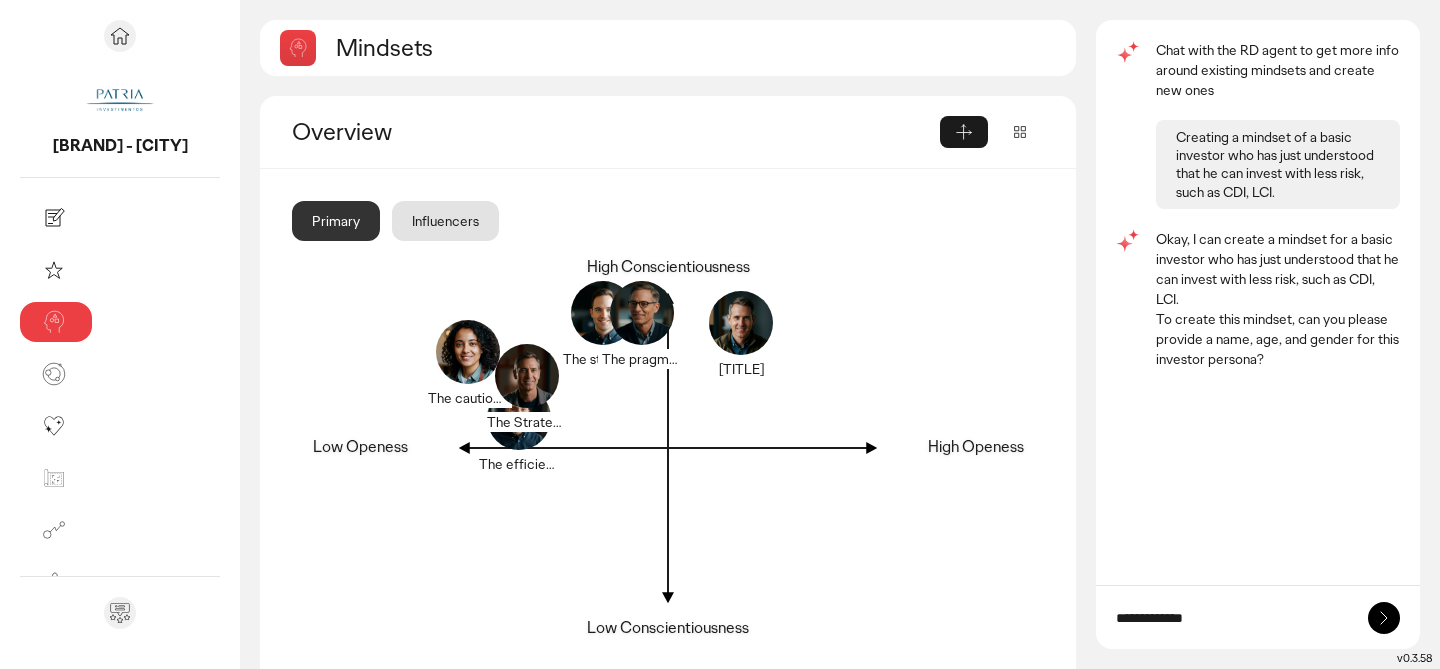 type on "**********" 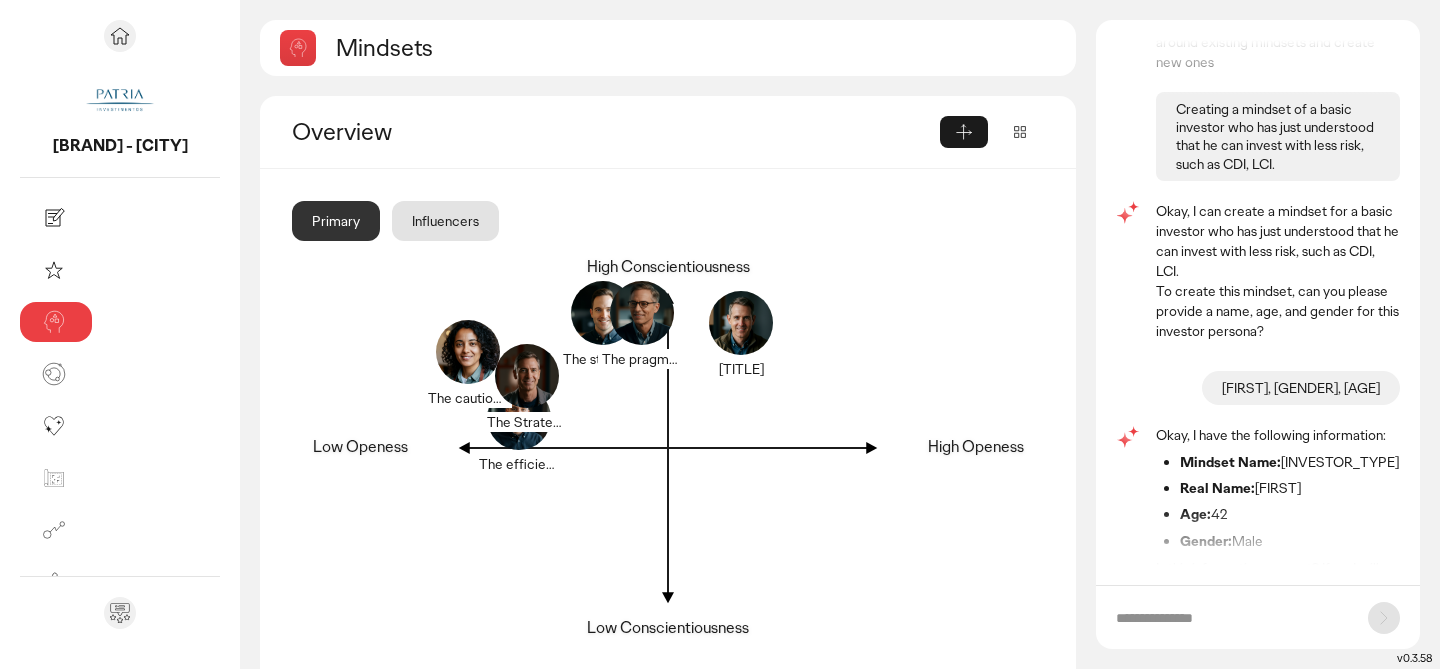 scroll, scrollTop: 103, scrollLeft: 0, axis: vertical 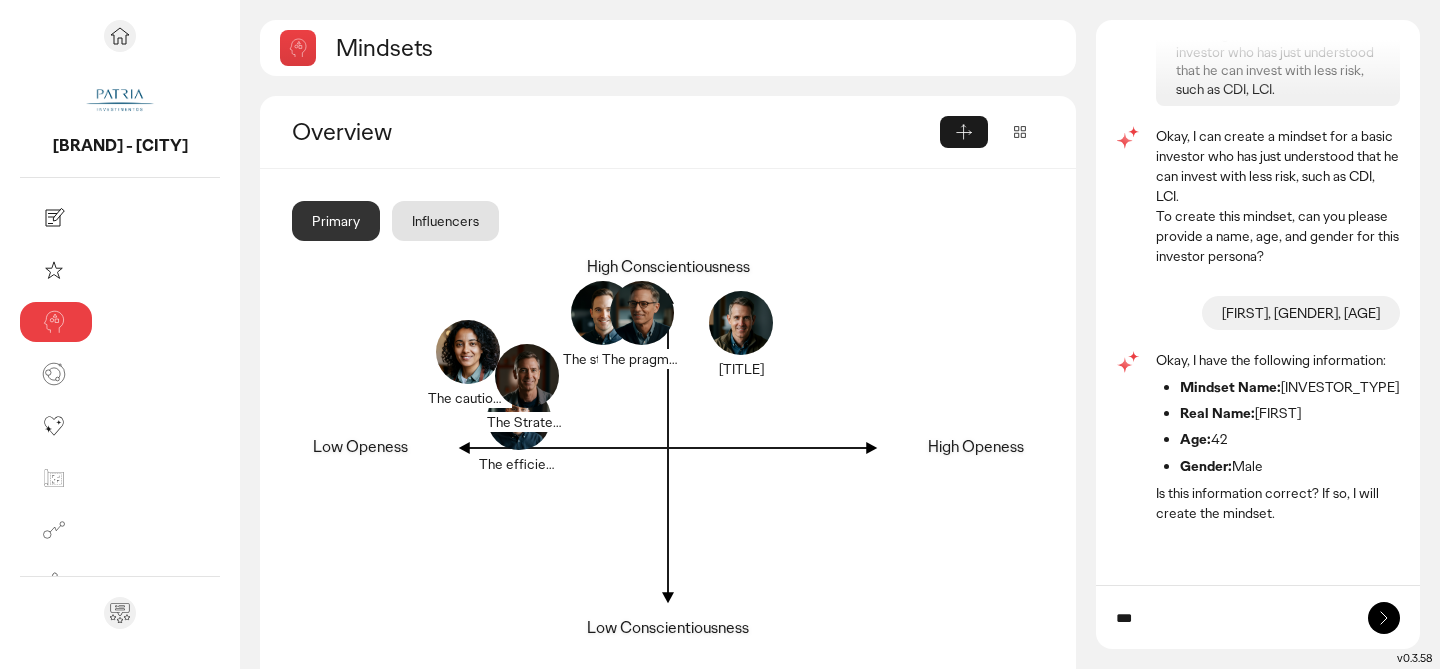 type on "***" 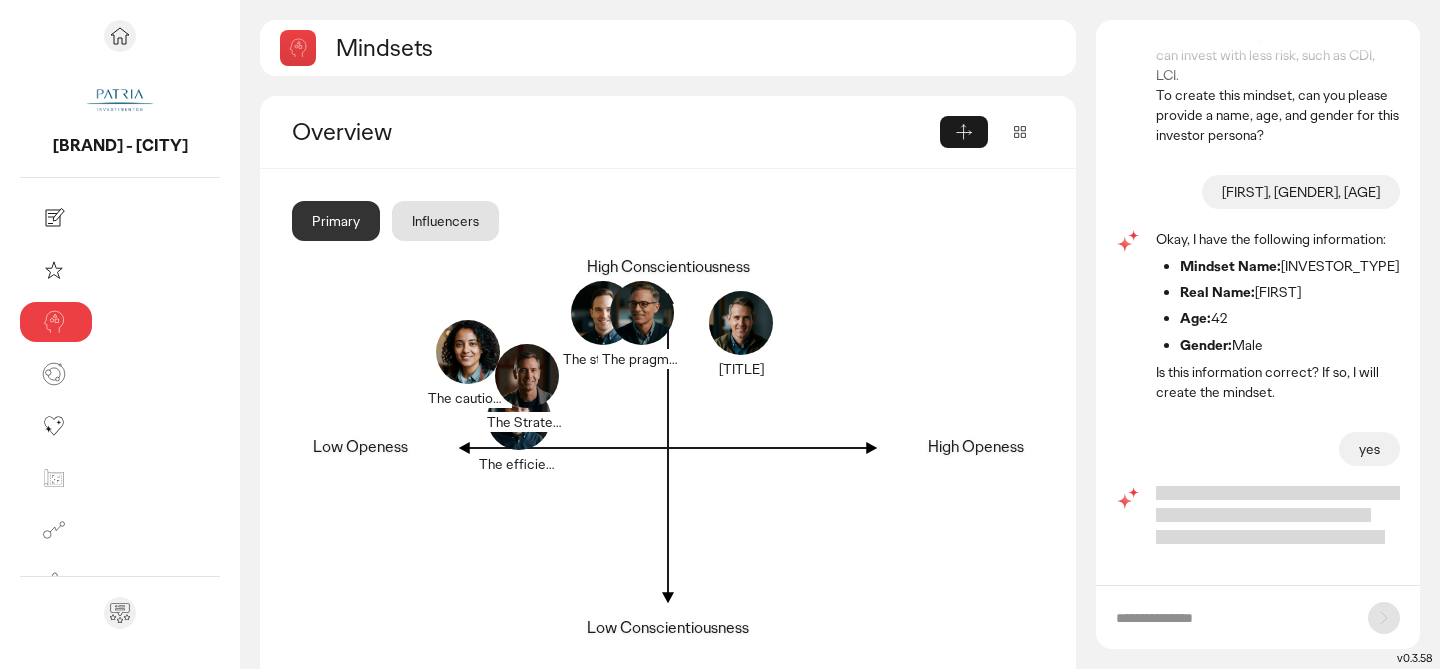 scroll, scrollTop: 235, scrollLeft: 0, axis: vertical 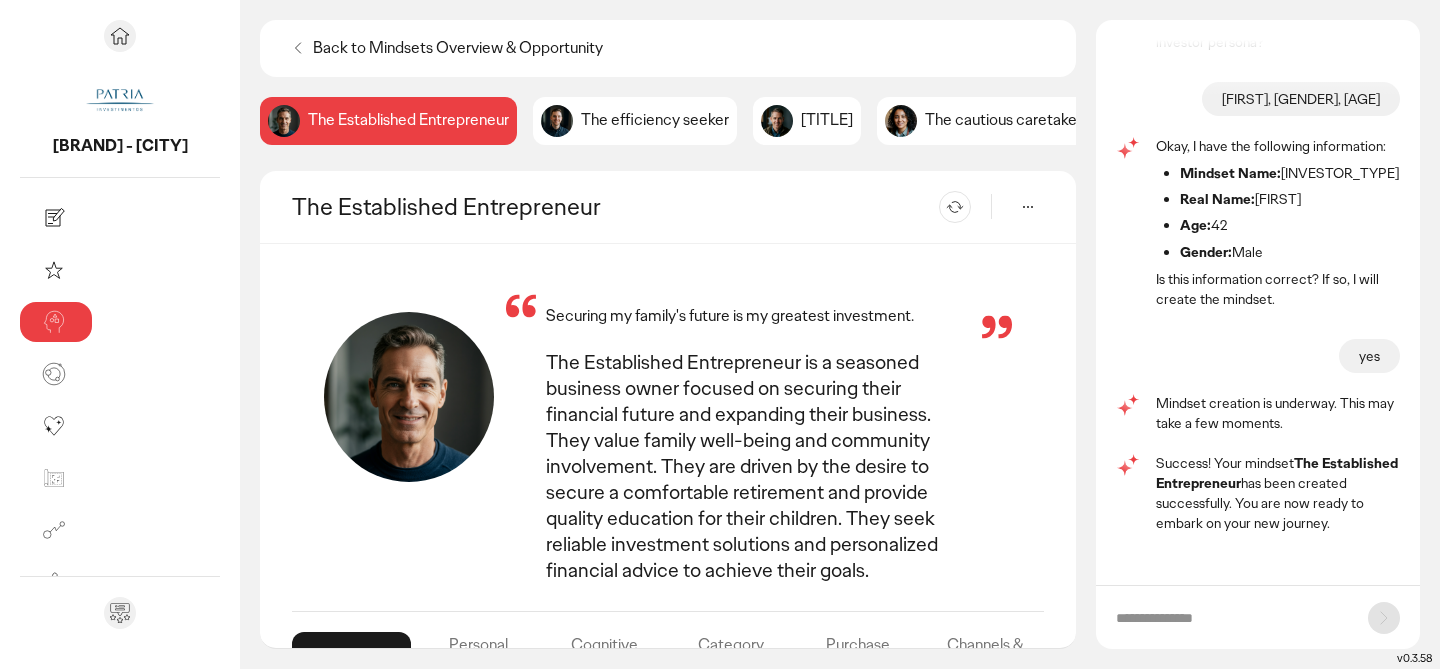 click 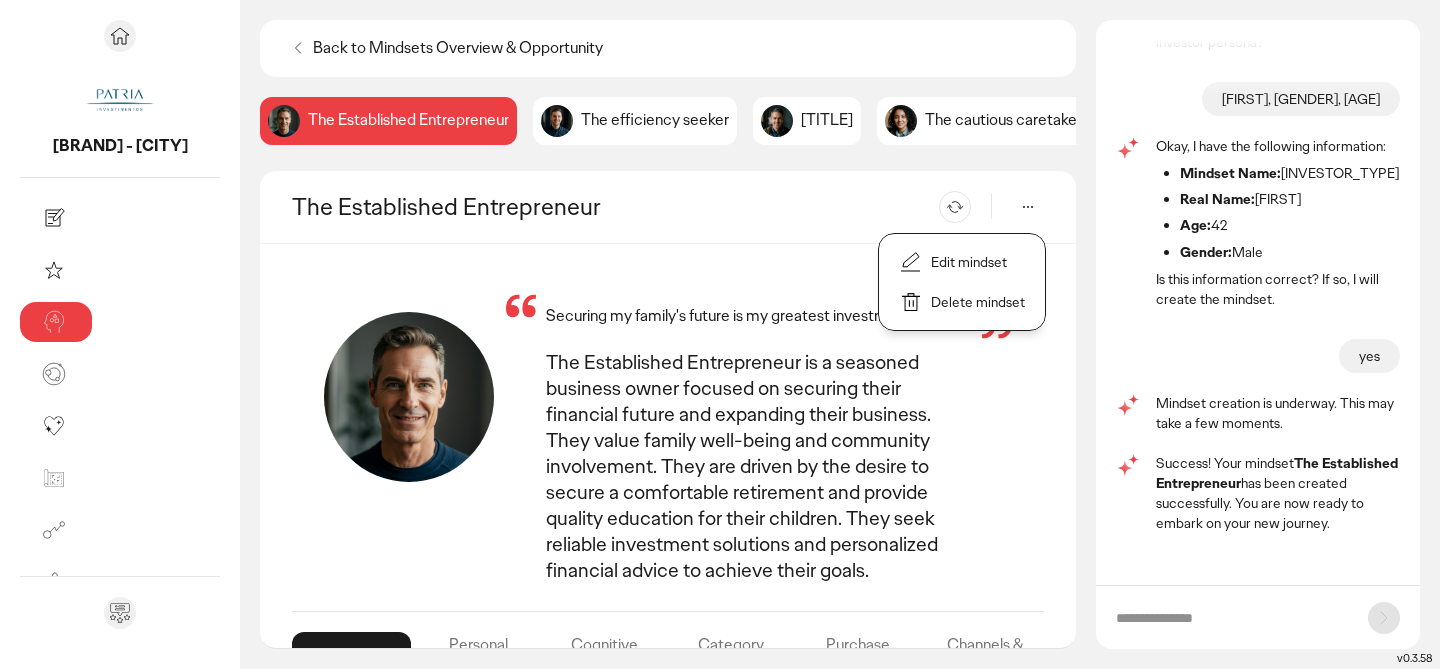 click on "Delete mindset" 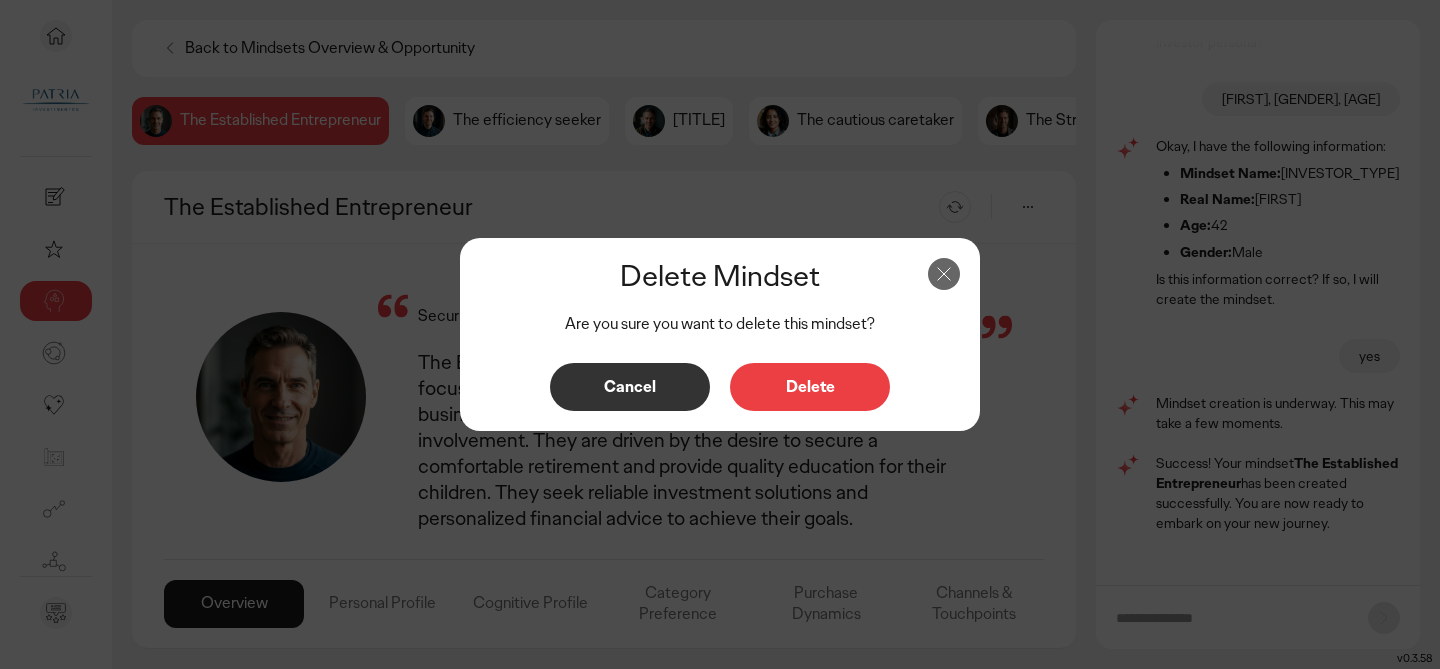 click on "Delete" at bounding box center [810, 387] 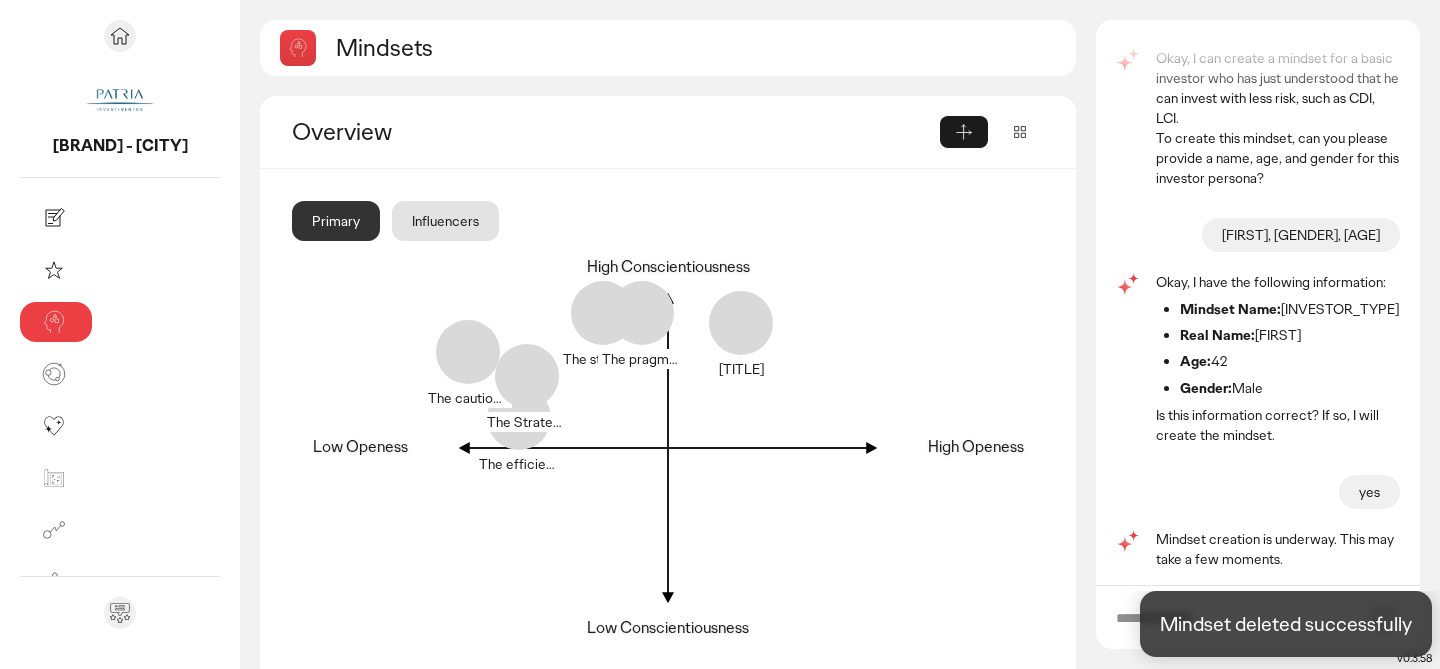 scroll, scrollTop: 0, scrollLeft: 0, axis: both 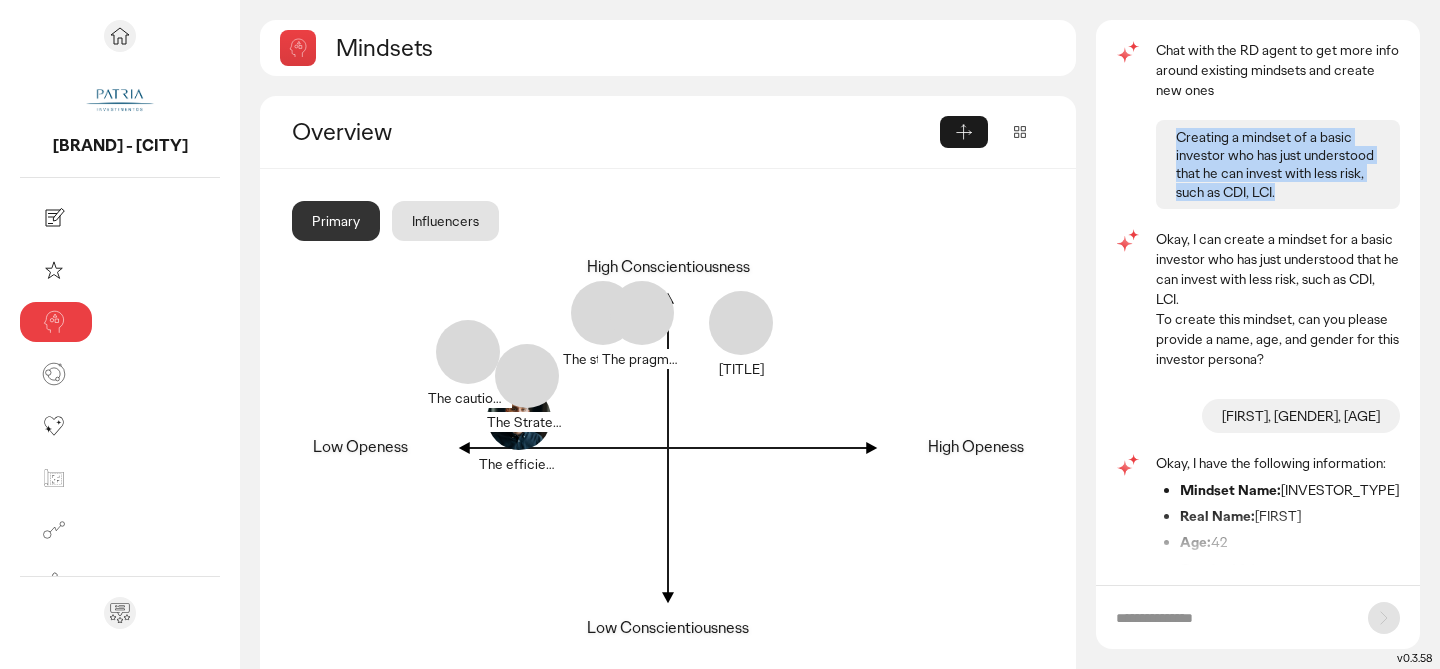 drag, startPoint x: 1284, startPoint y: 192, endPoint x: 1174, endPoint y: 136, distance: 123.4342 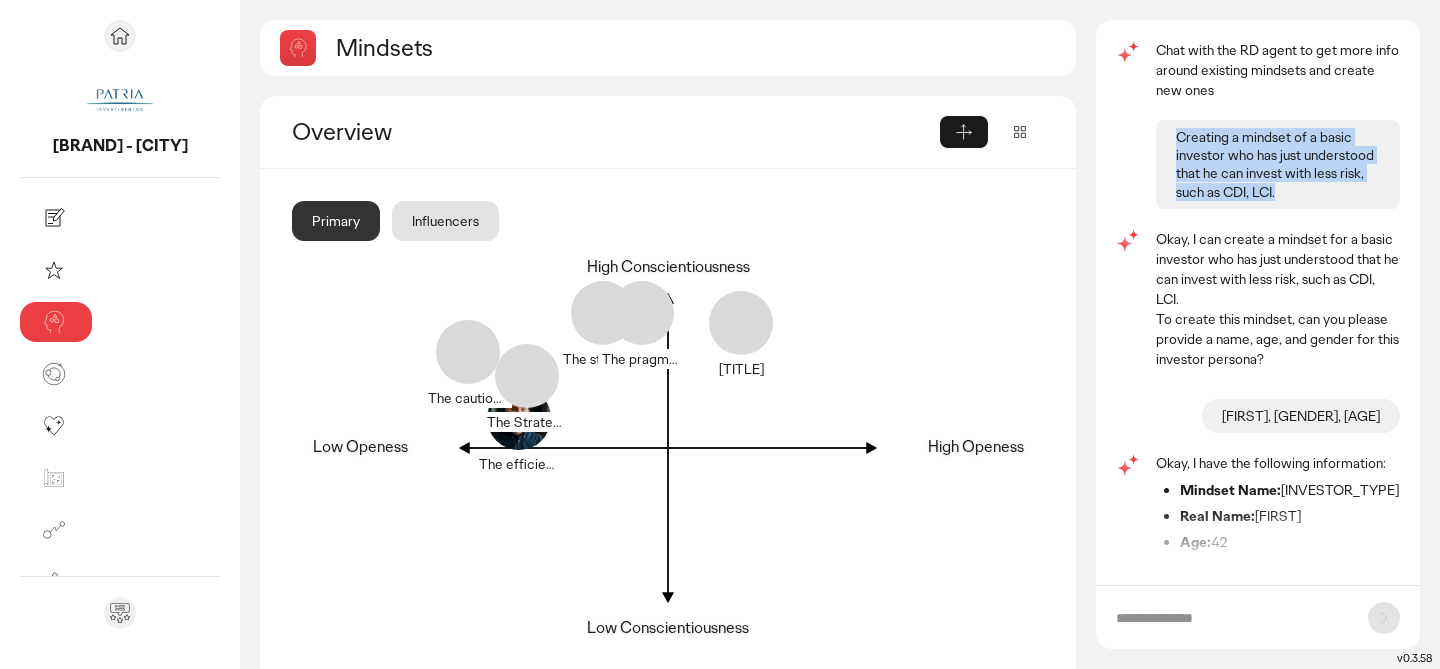 click on "Creating a mindset of a basic investor who has just understood that he can invest with less risk, such as CDI, LCI." at bounding box center [1278, 164] 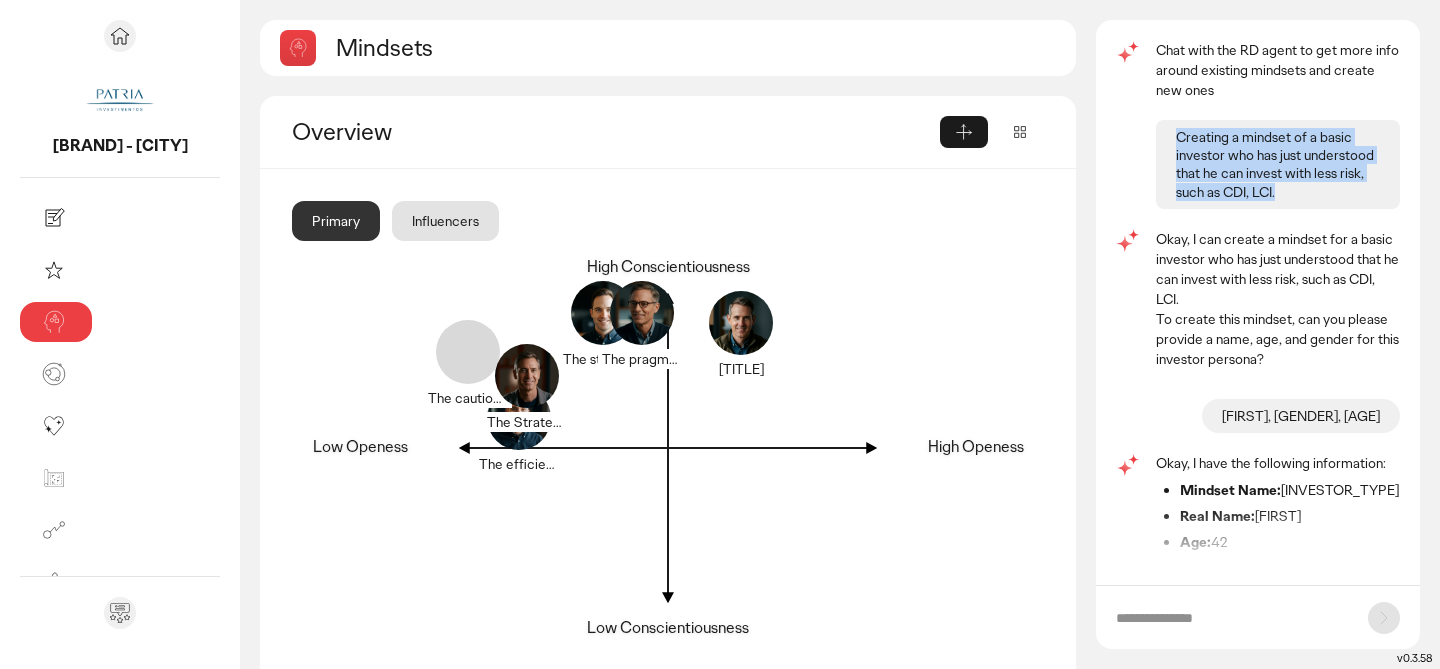 copy on "Creating a mindset of a basic investor who has just understood that he can invest with less risk, such as CDI, LCI." 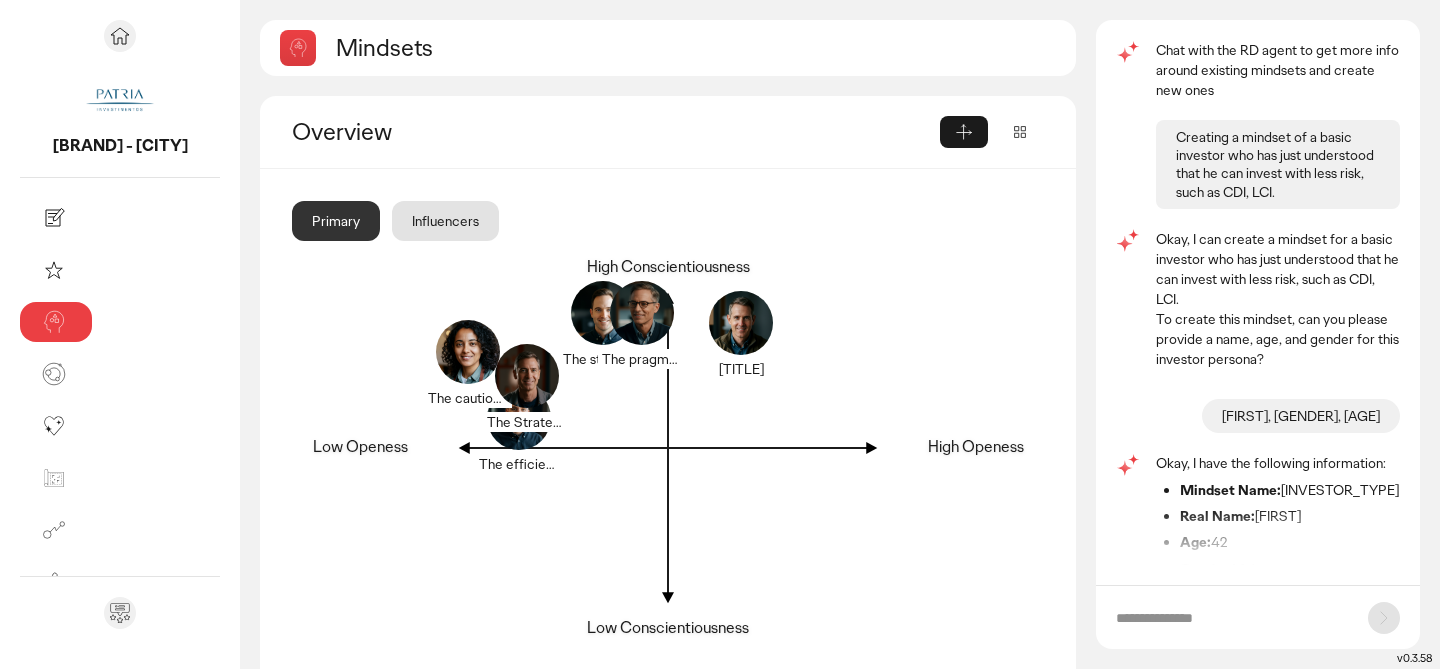 click at bounding box center [1232, 618] 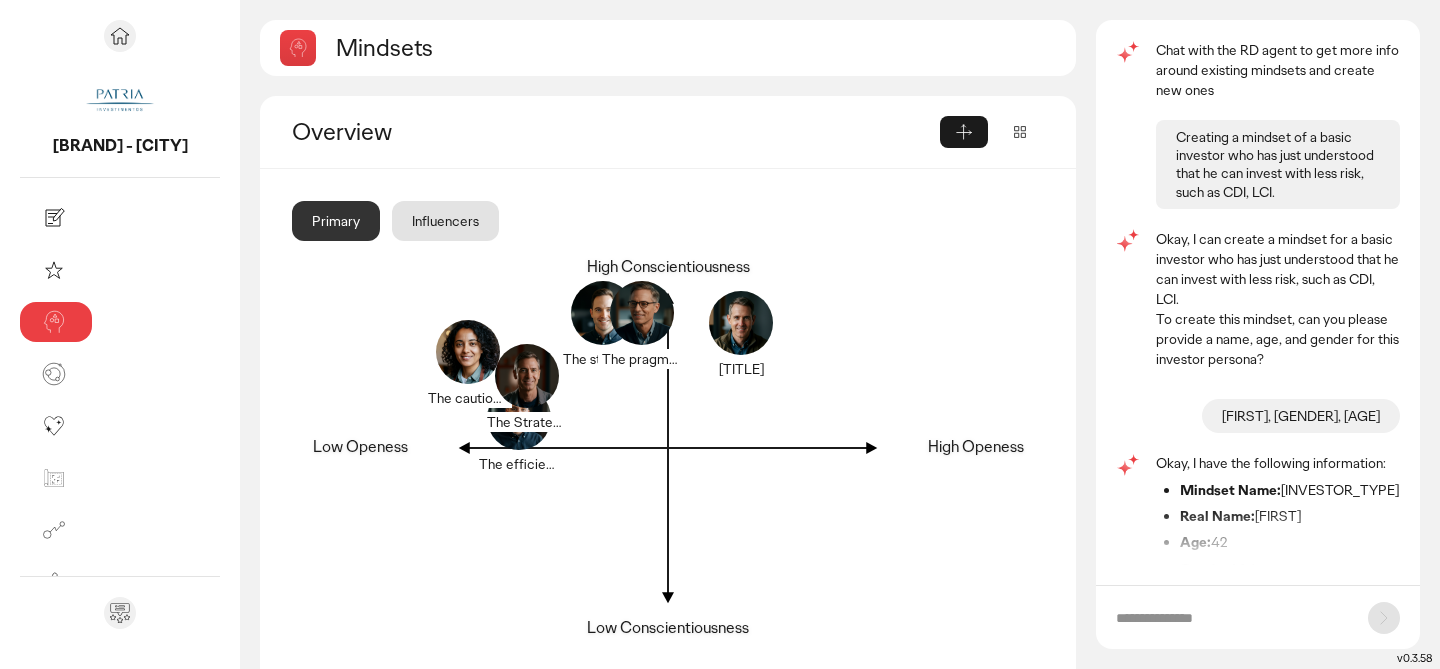 click at bounding box center [1232, 618] 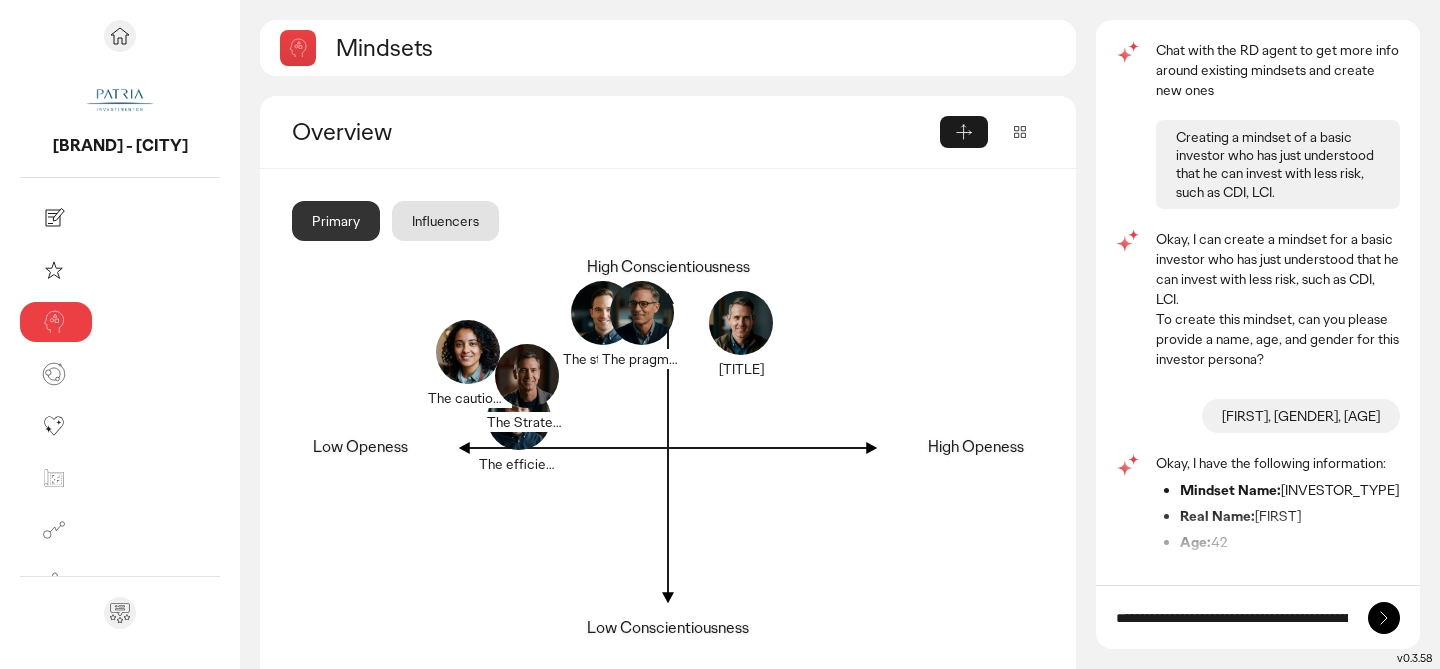 scroll, scrollTop: 0, scrollLeft: 589, axis: horizontal 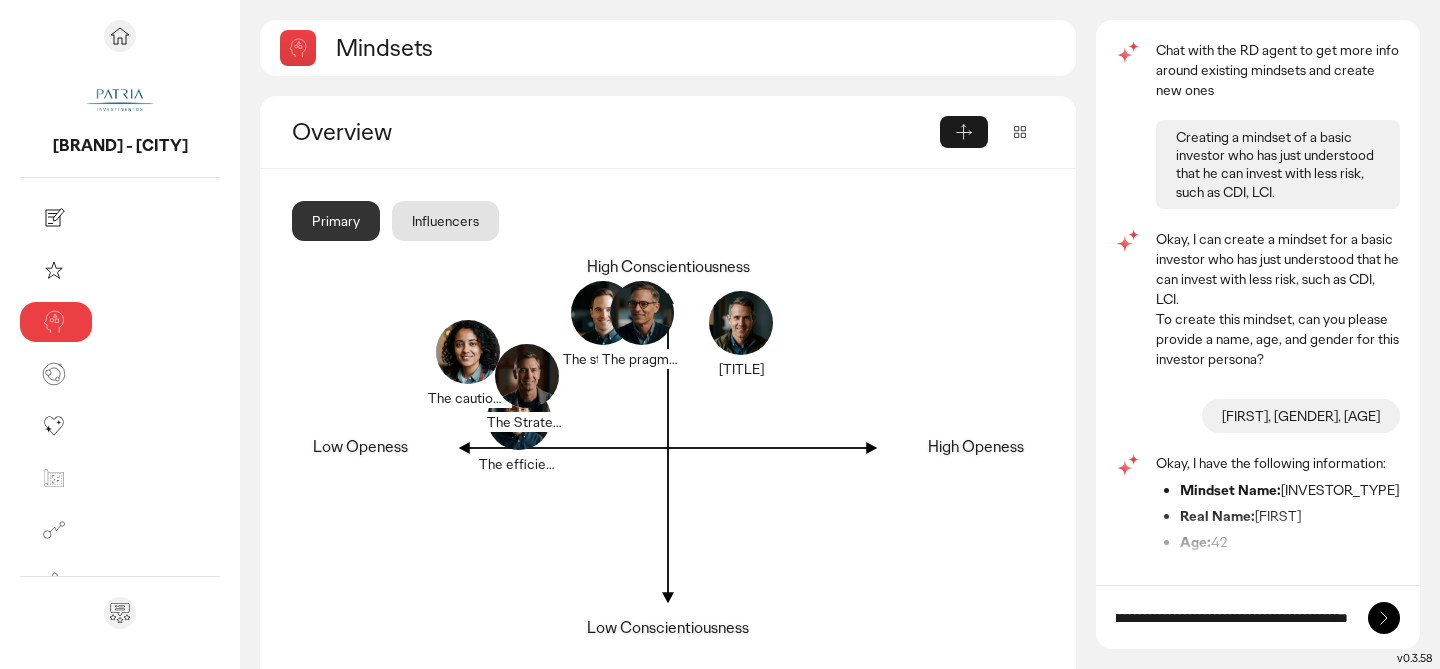 type on "**********" 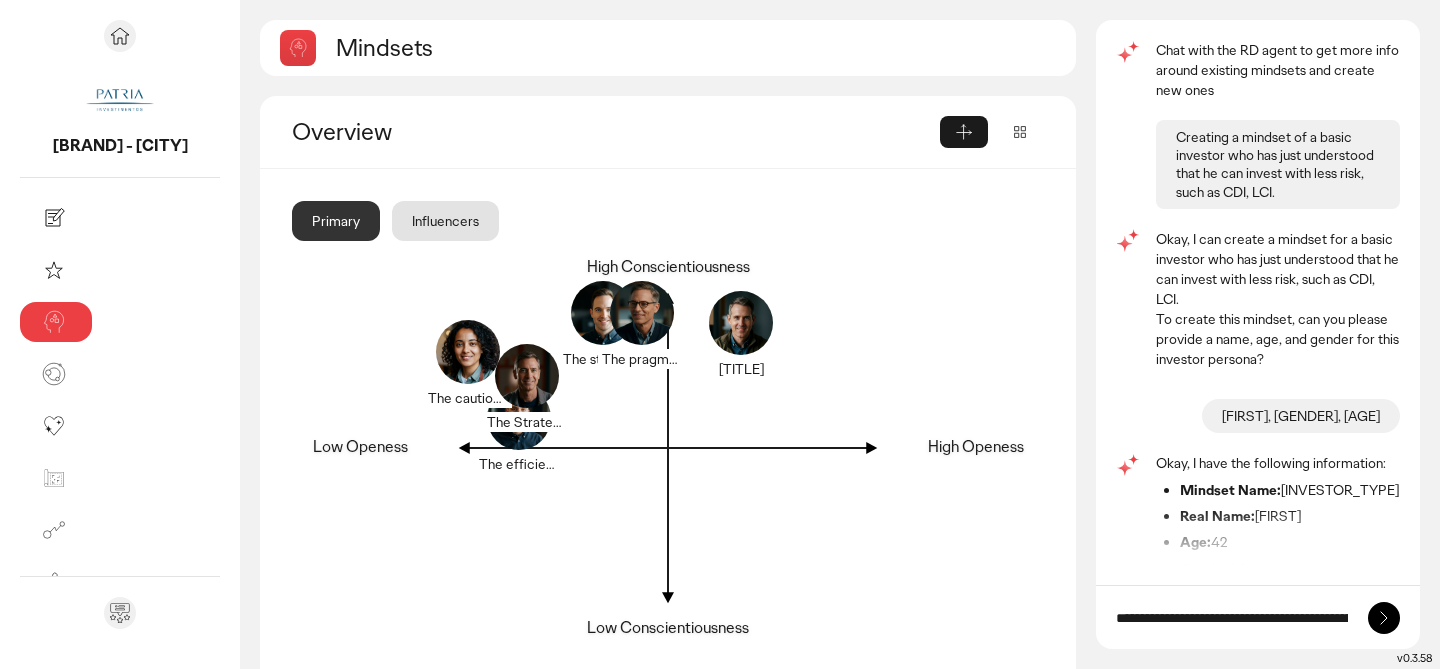 click 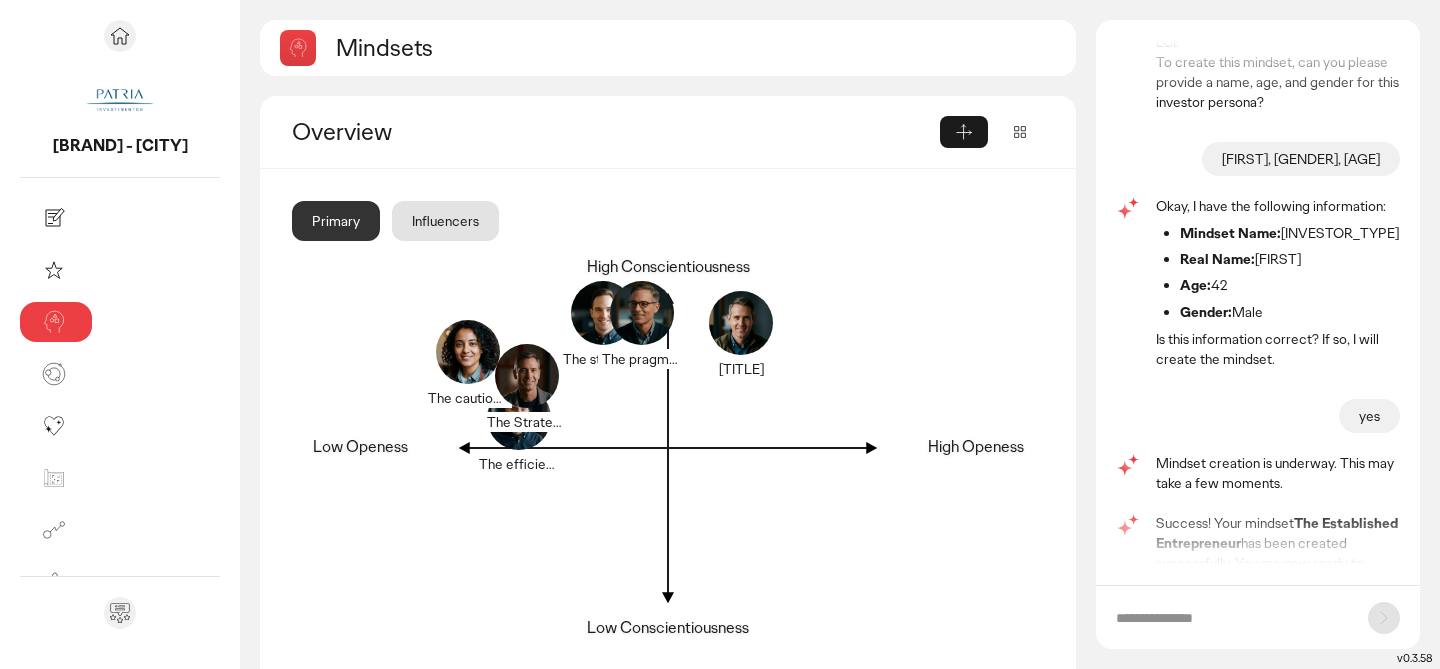 scroll, scrollTop: 239, scrollLeft: 0, axis: vertical 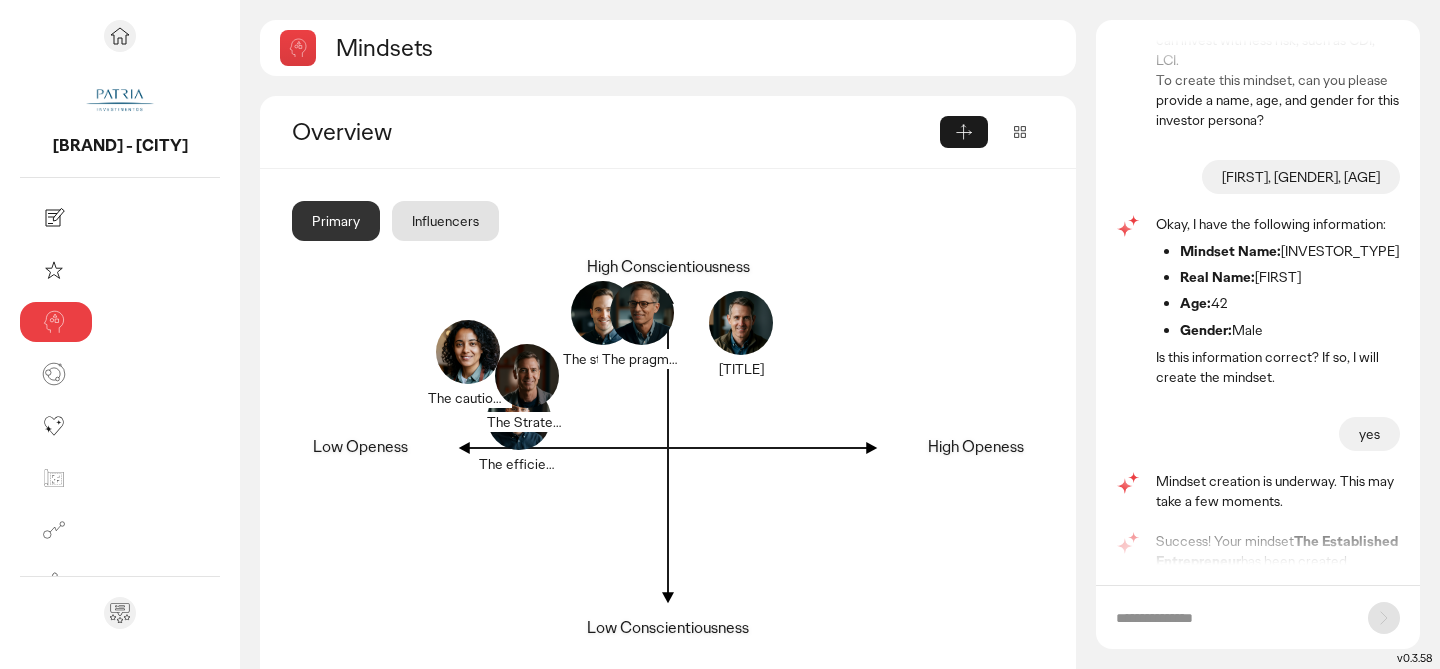 click on "[FIRST], [GENDER], [AGE]" at bounding box center (1301, 177) 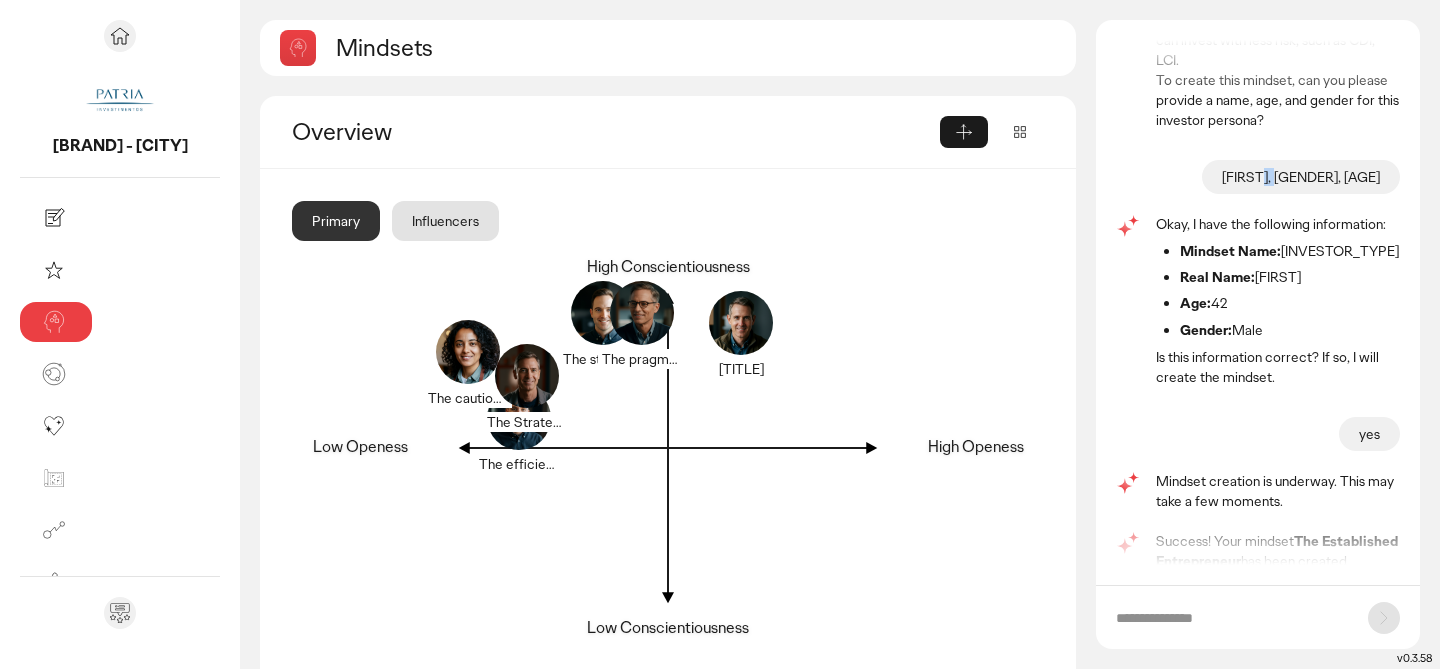 click on "[FIRST], [GENDER], [AGE]" at bounding box center (1301, 177) 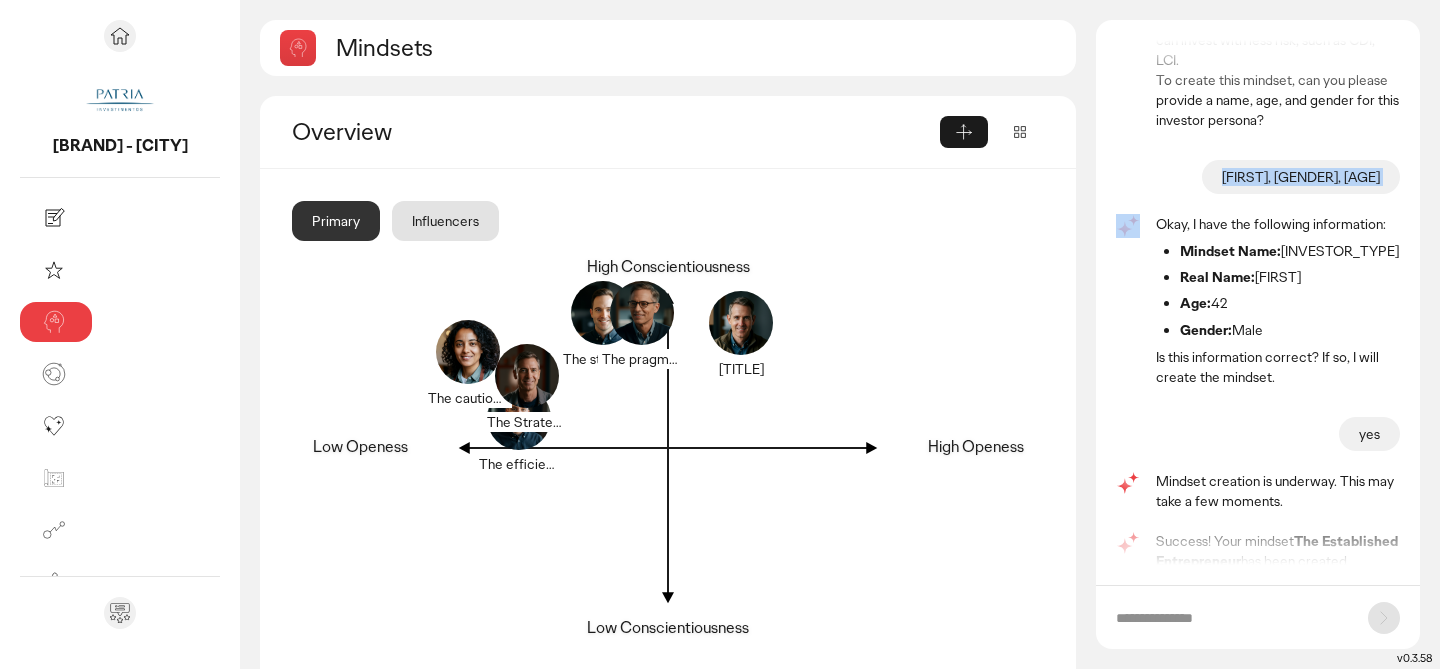 click on "[FIRST], [GENDER], [AGE]" at bounding box center [1301, 177] 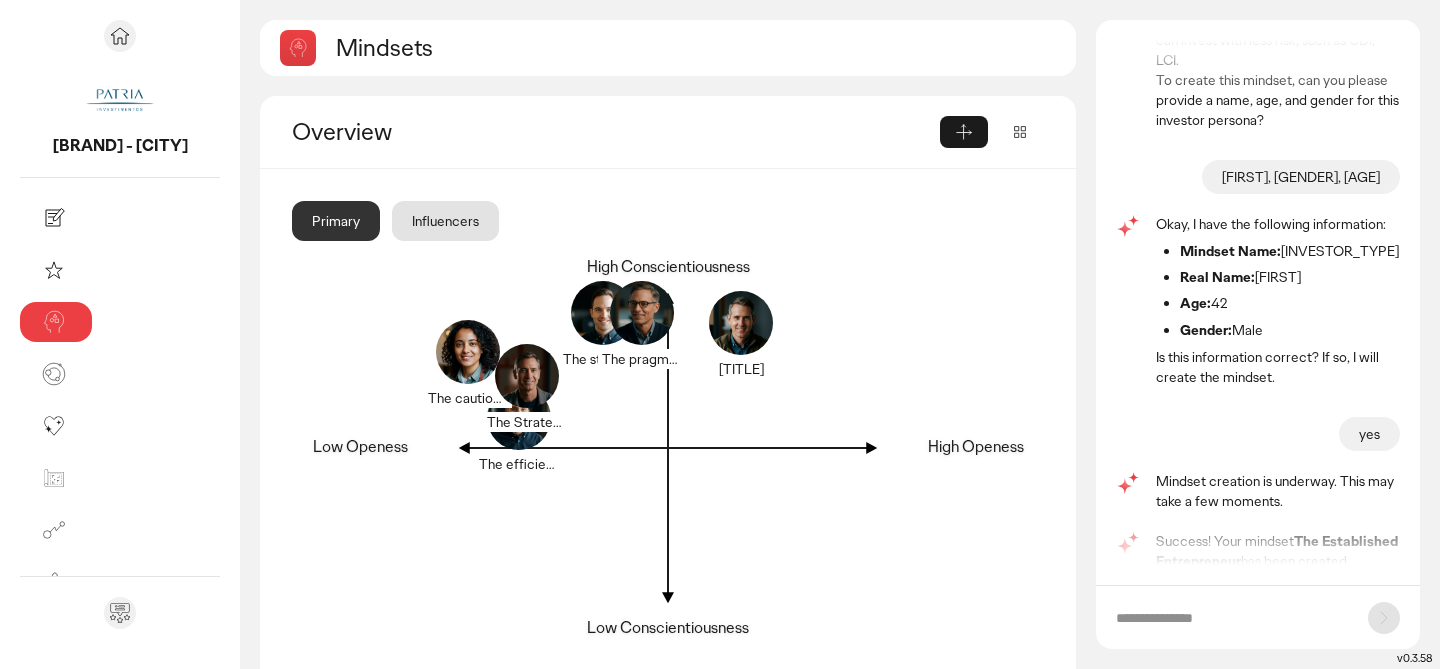 click at bounding box center [1232, 618] 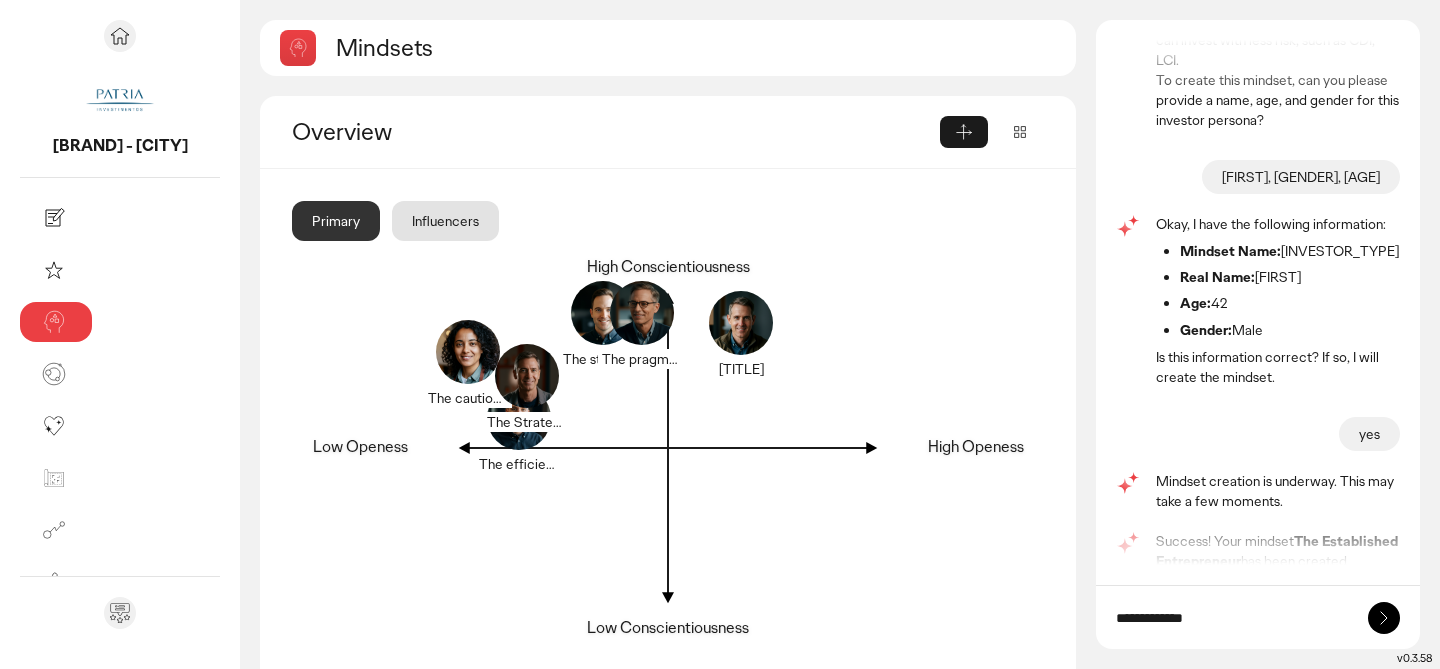 type on "**********" 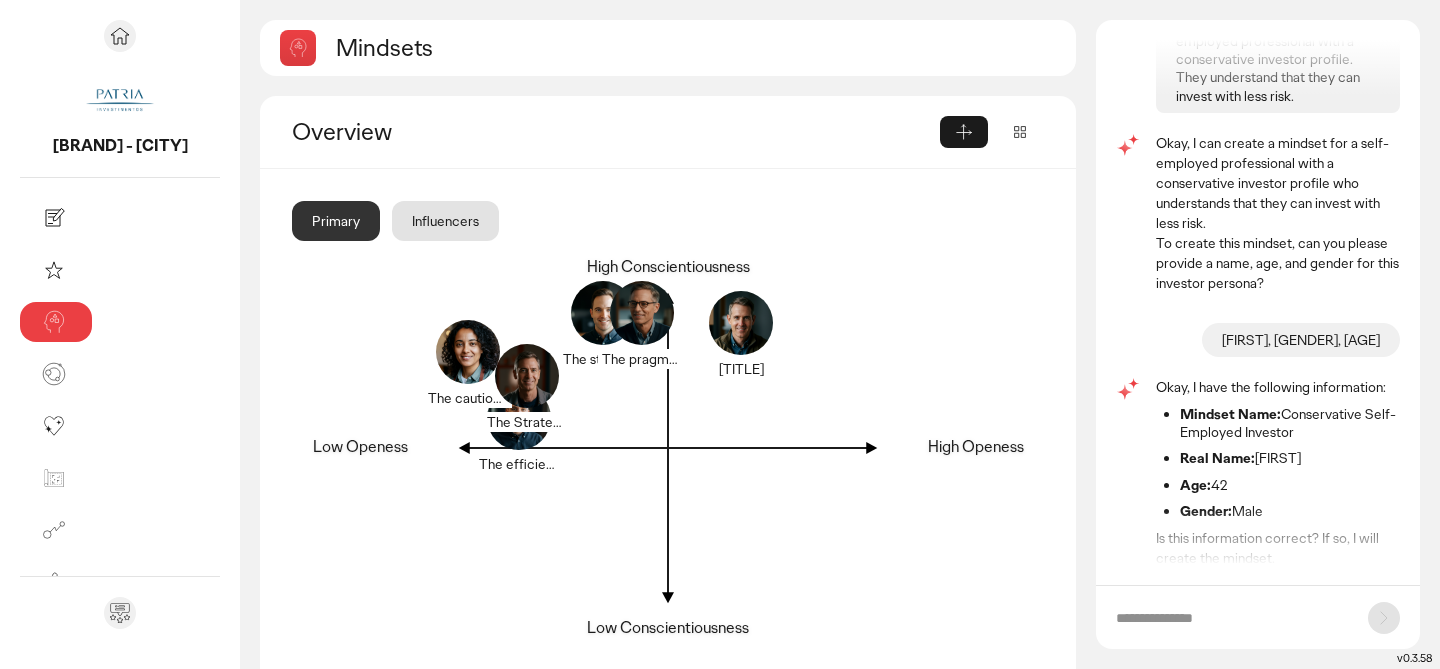 scroll, scrollTop: 909, scrollLeft: 0, axis: vertical 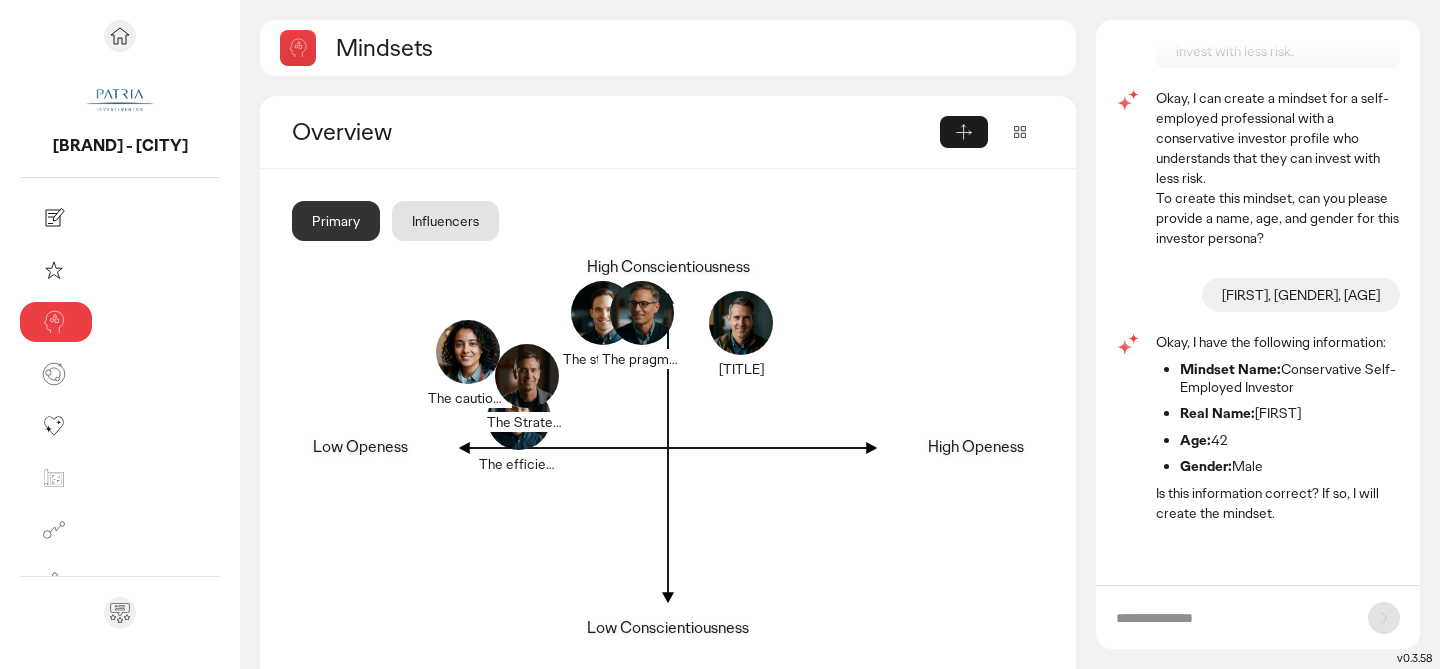 click at bounding box center [1258, 617] 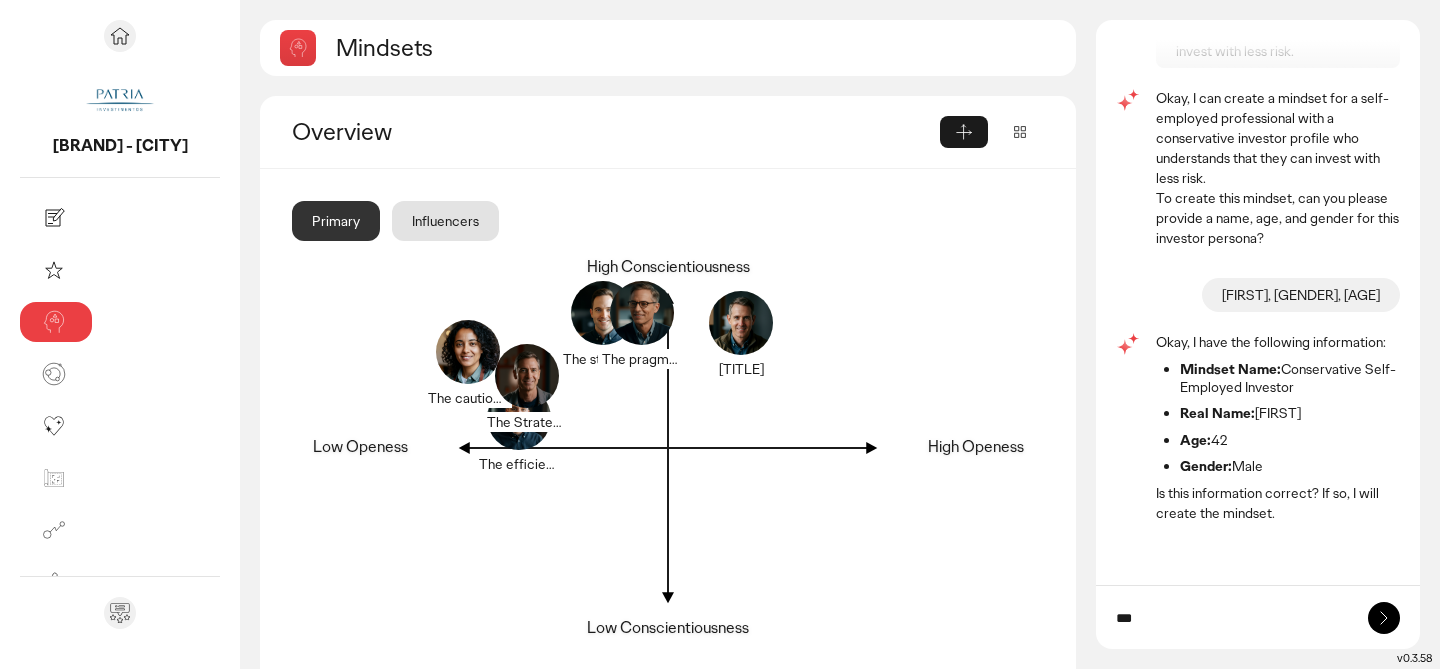 type on "***" 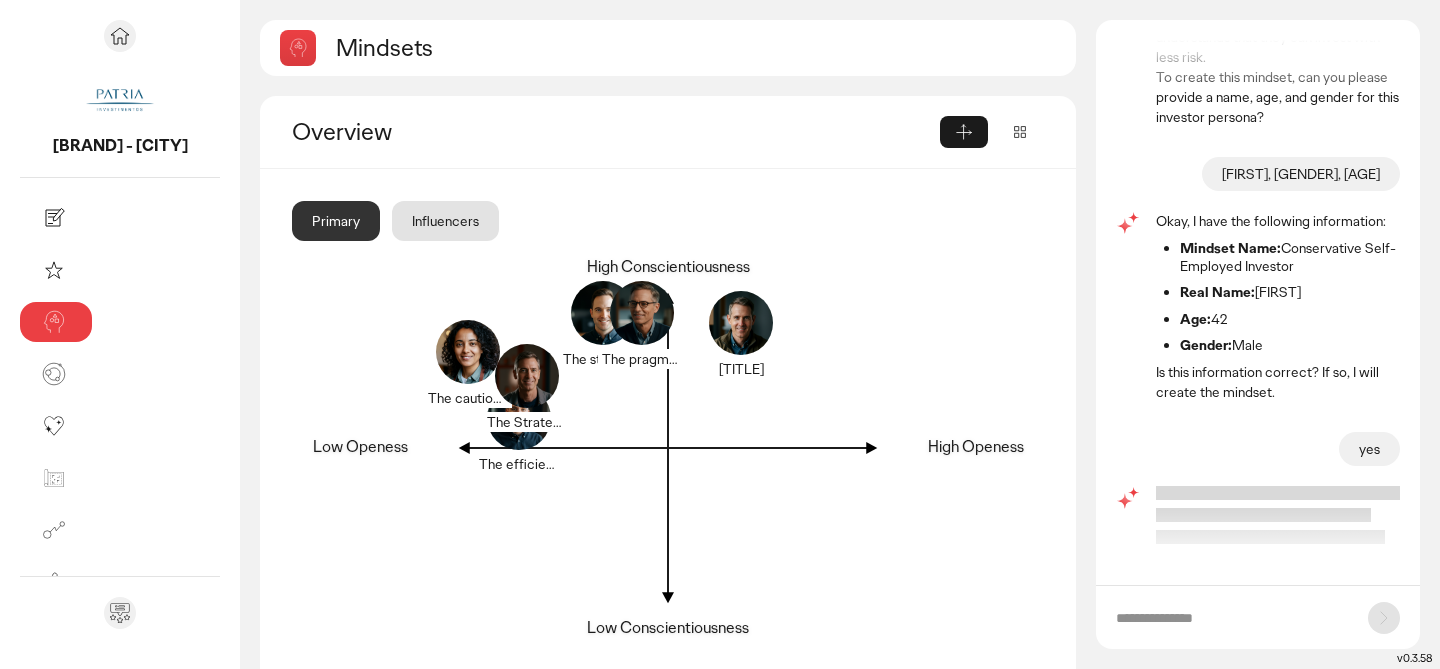 scroll, scrollTop: 1041, scrollLeft: 0, axis: vertical 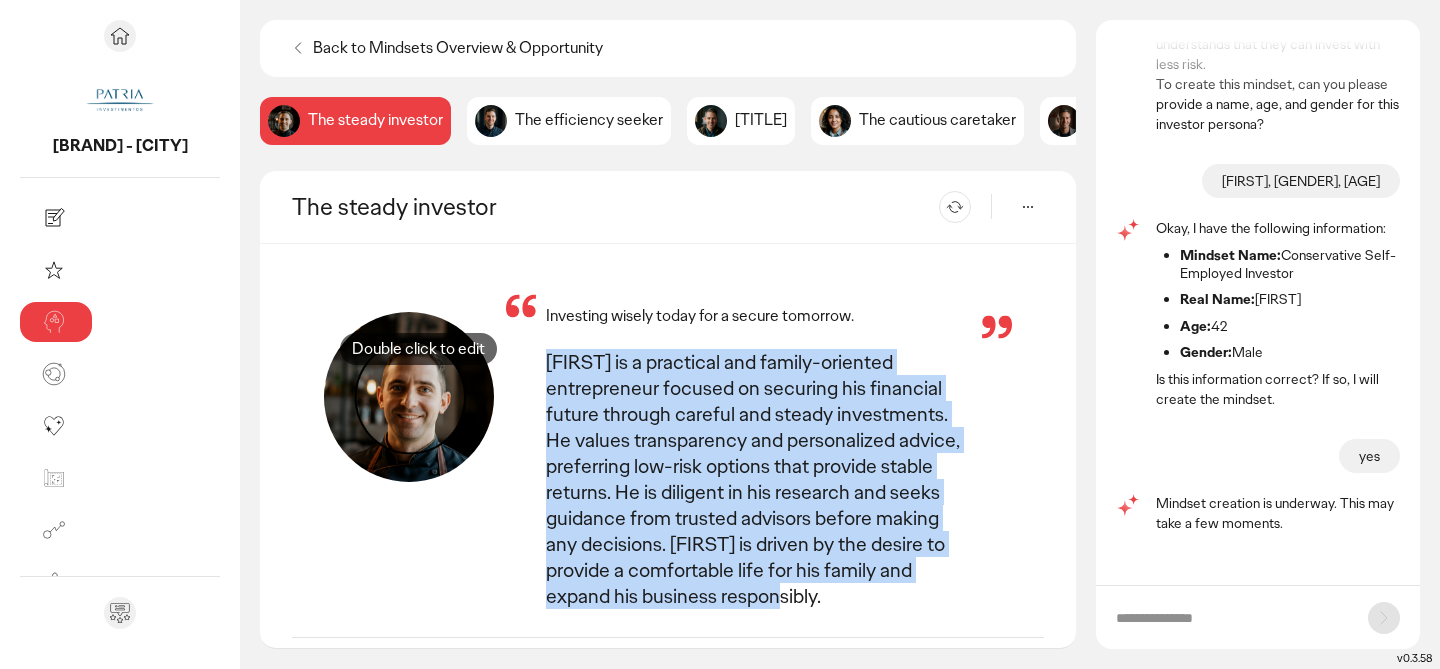 drag, startPoint x: 540, startPoint y: 549, endPoint x: 419, endPoint y: 370, distance: 216.06018 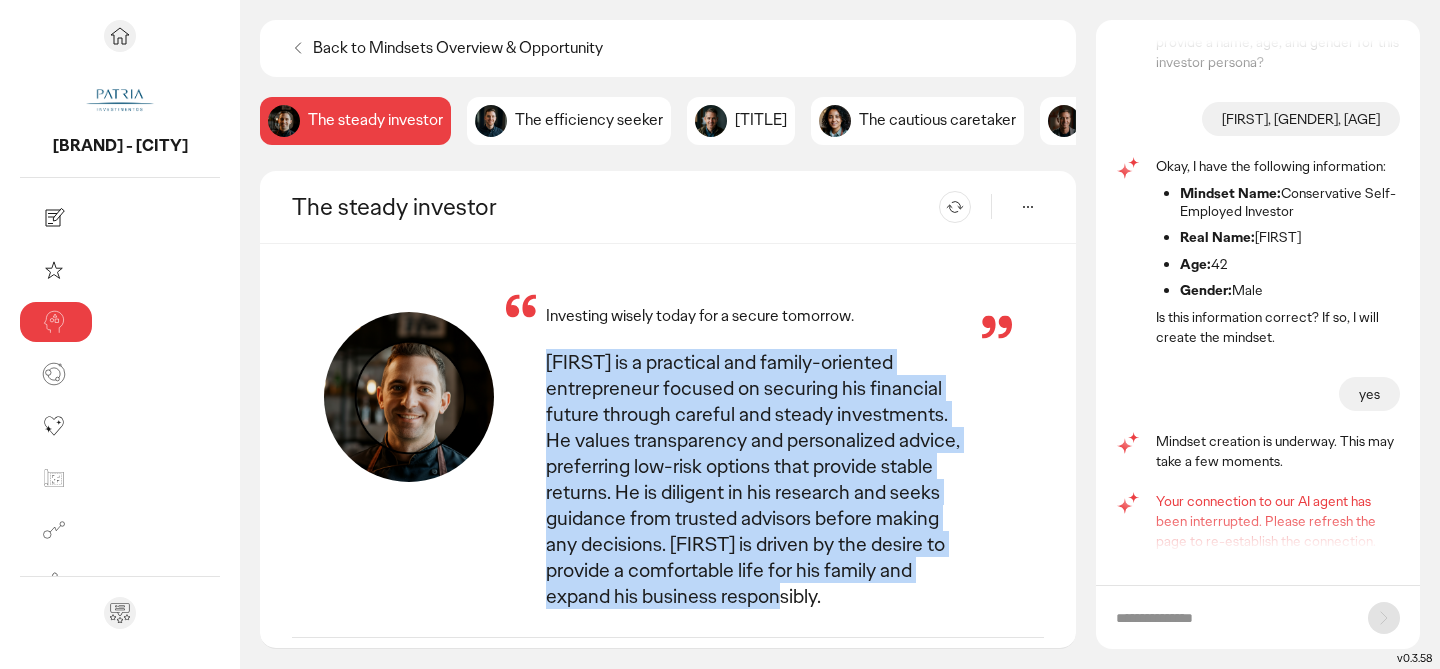 scroll, scrollTop: 1103, scrollLeft: 0, axis: vertical 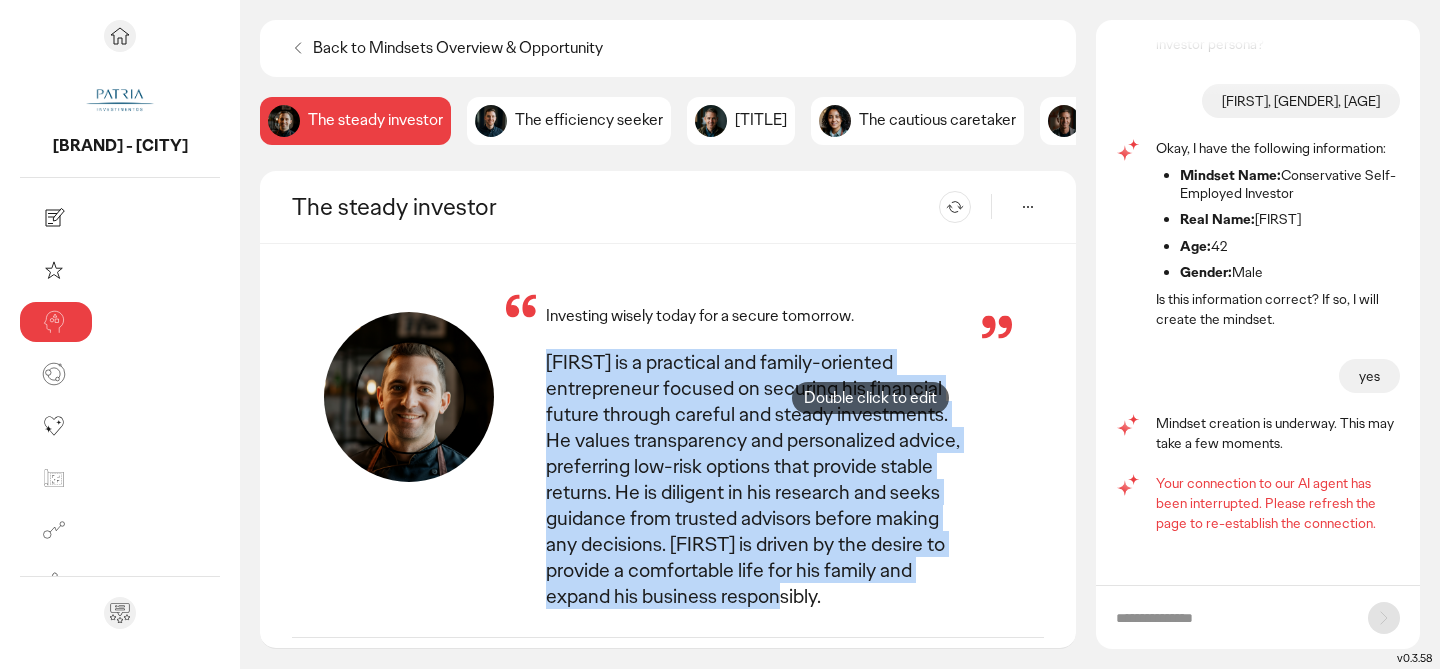copy on "[FIRST] is a practical and family-oriented entrepreneur focused on securing his financial future through careful and steady investments. He values transparency and personalized advice, preferring low-risk options that provide stable returns. He is diligent in his research and seeks guidance from trusted advisors before making any decisions. [FIRST] is driven by the desire to provide a comfortable life for his family and expand his business responsibly." 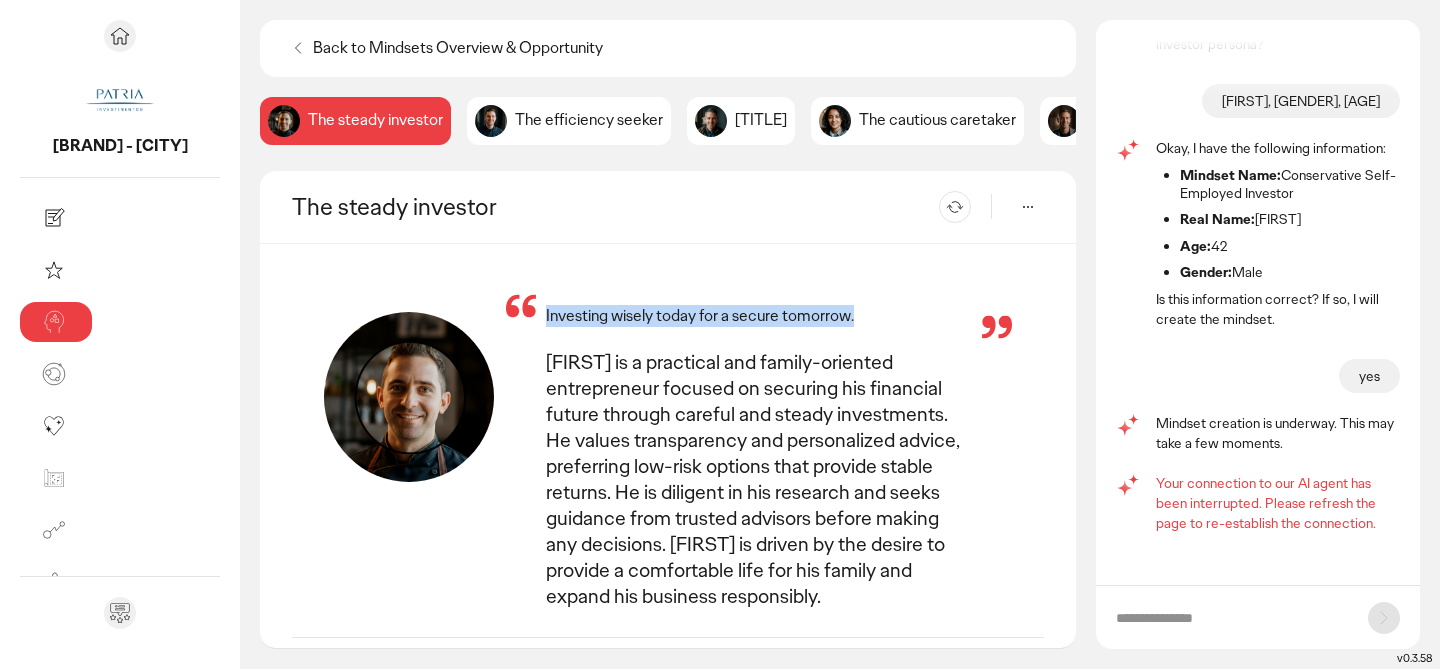 drag, startPoint x: 730, startPoint y: 318, endPoint x: 418, endPoint y: 308, distance: 312.16022 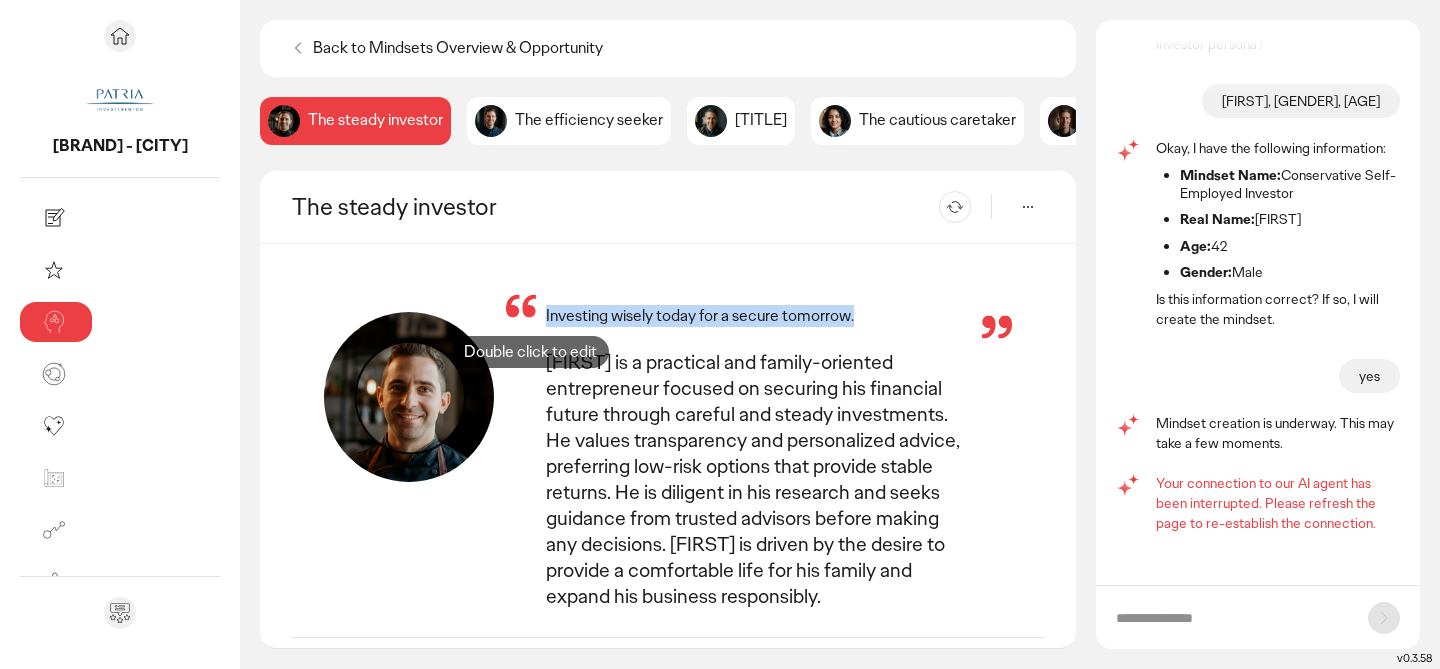 copy on "Investing wisely today for a secure tomorrow." 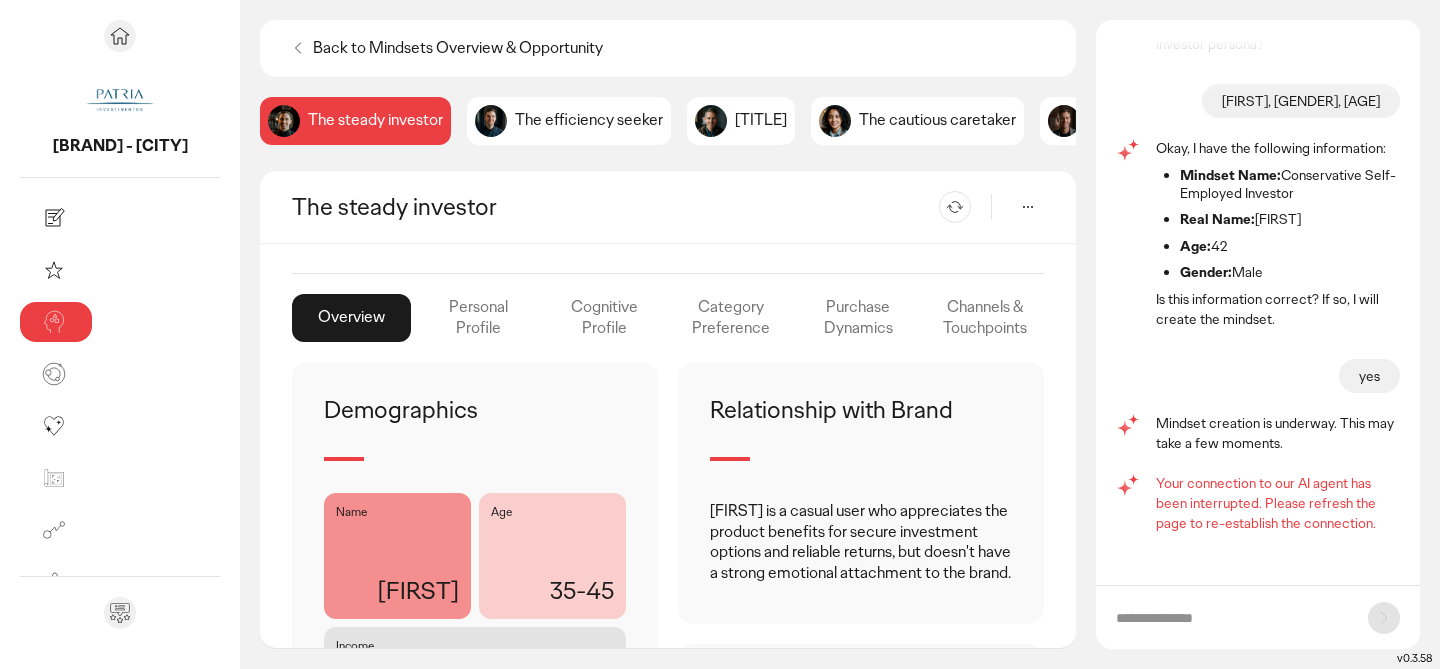 scroll, scrollTop: 443, scrollLeft: 0, axis: vertical 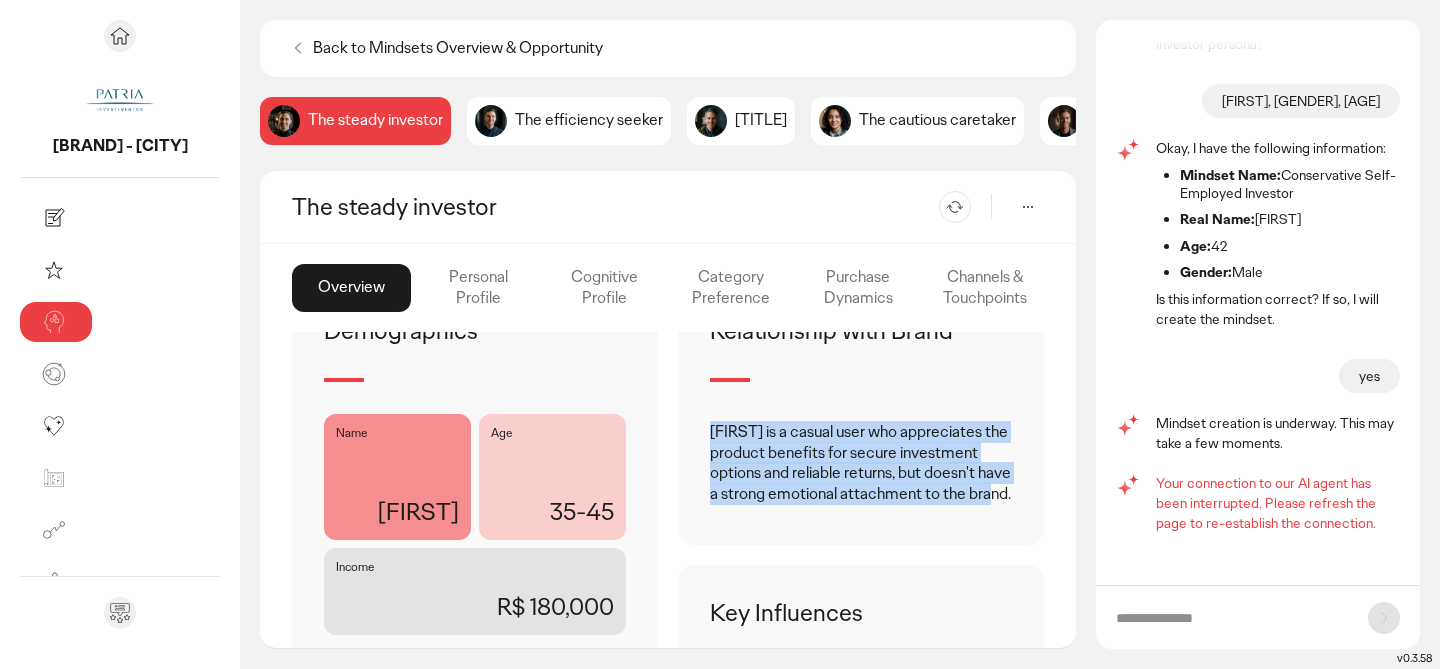 drag, startPoint x: 828, startPoint y: 443, endPoint x: 636, endPoint y: 373, distance: 204.36243 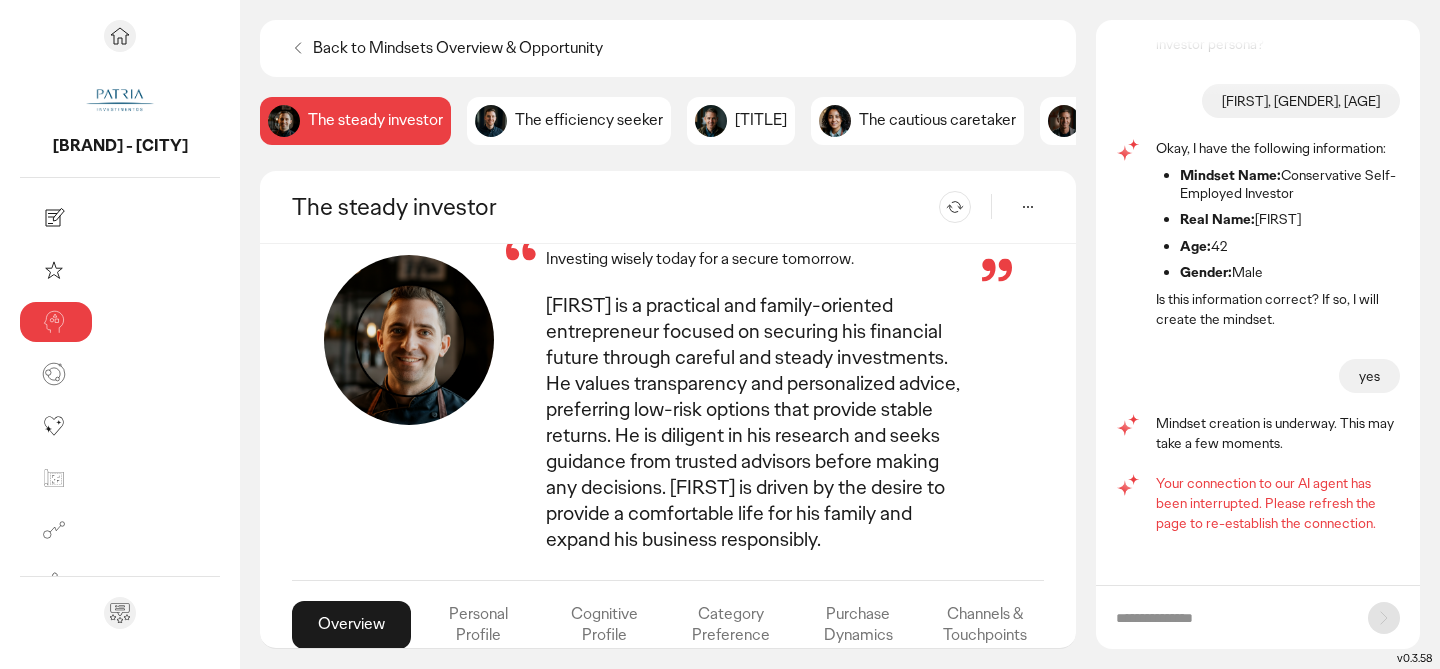 scroll, scrollTop: 57, scrollLeft: 0, axis: vertical 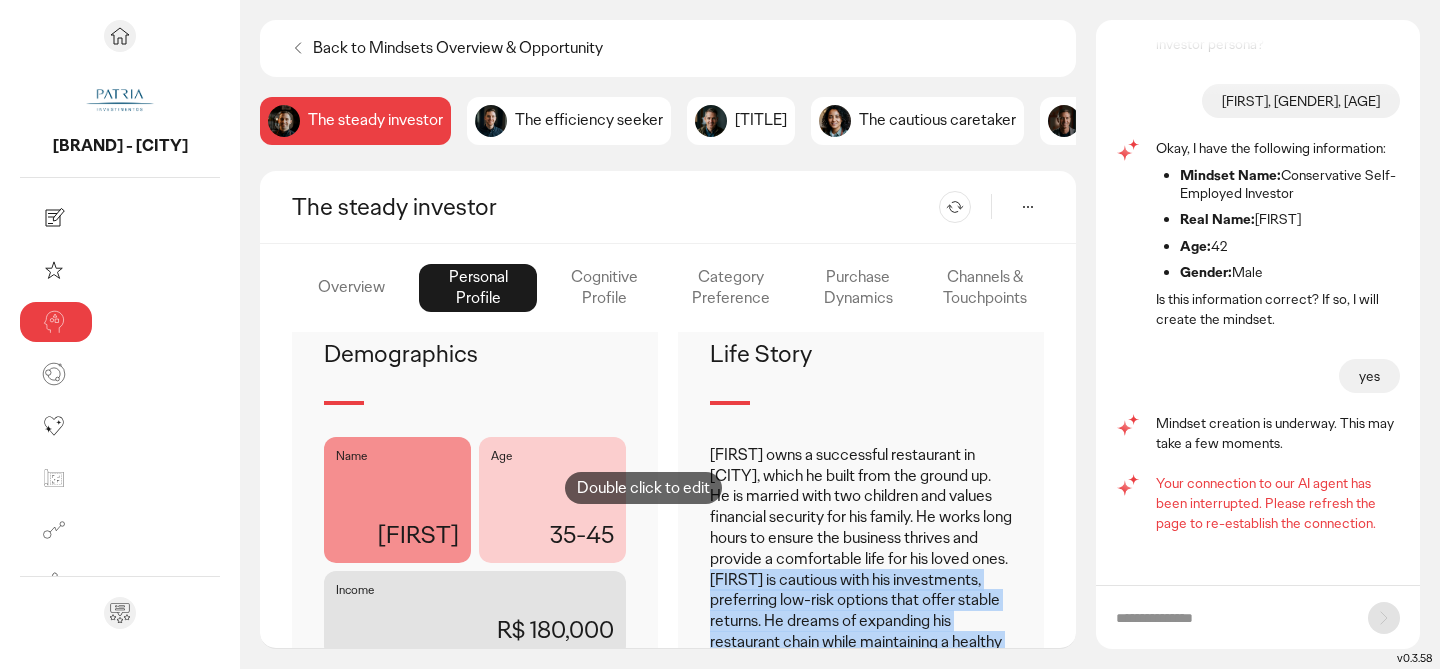 drag, startPoint x: 864, startPoint y: 575, endPoint x: 644, endPoint y: 509, distance: 229.68674 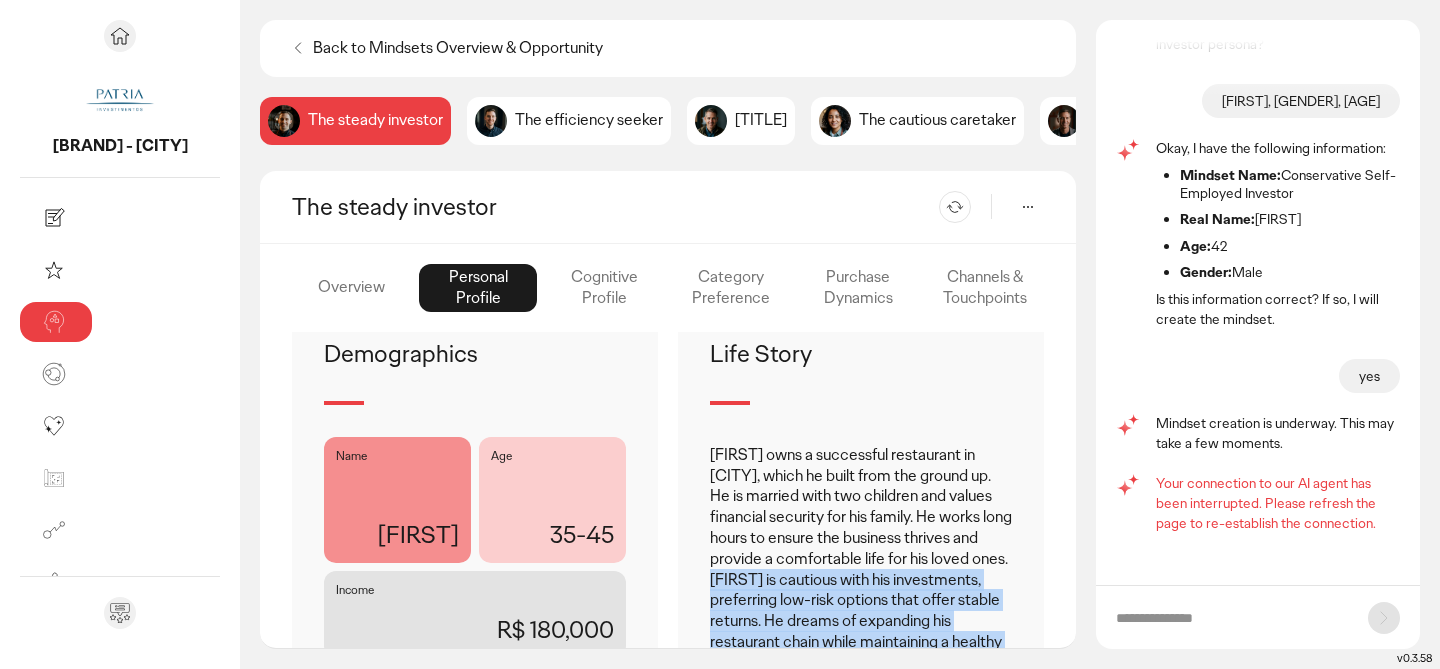 click on "[FIRST] owns a successful restaurant in [CITY], which he built from the ground up. He is married with two children and values financial security for his family. He works long hours to ensure the business thrives and provide a comfortable life for his loved ones. [FIRST] is cautious with his investments, preferring low-risk options that offer stable returns. He dreams of expanding his restaurant chain while maintaining a healthy work-life balance." at bounding box center (861, 559) 